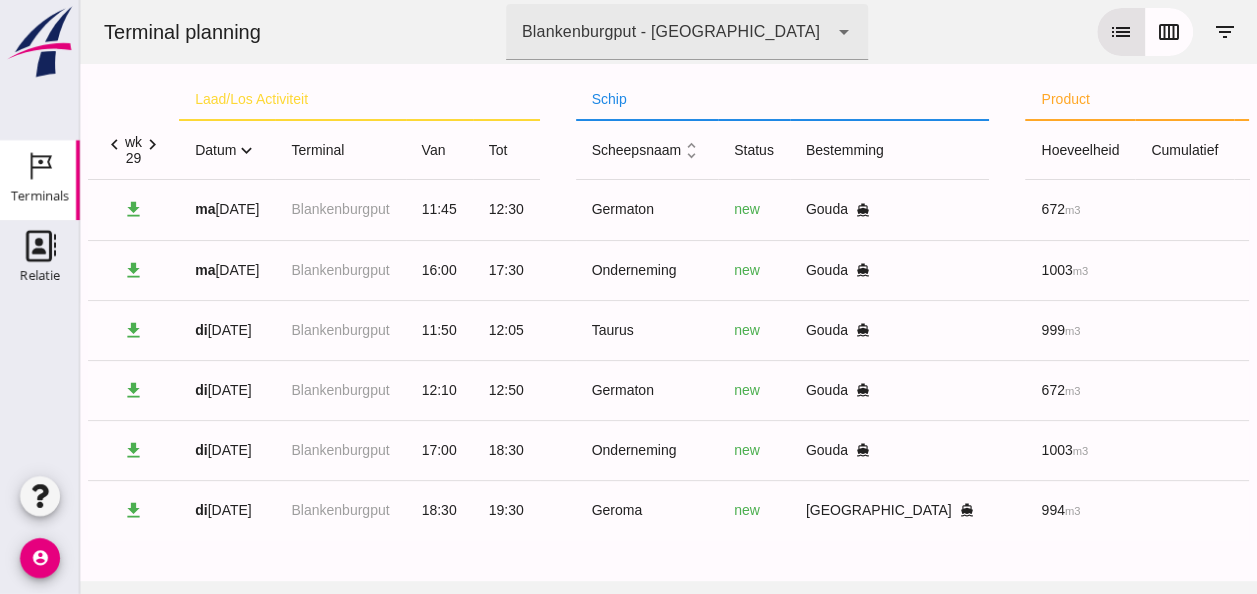 scroll, scrollTop: 2, scrollLeft: 0, axis: vertical 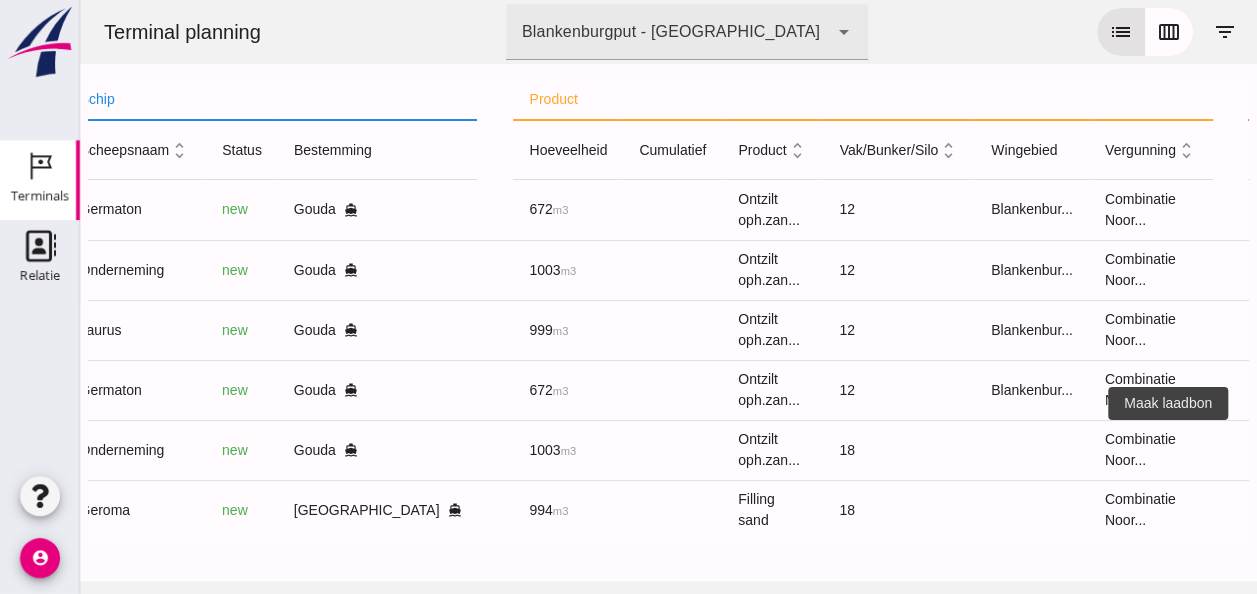 click on "receipt_long" at bounding box center [1284, 450] 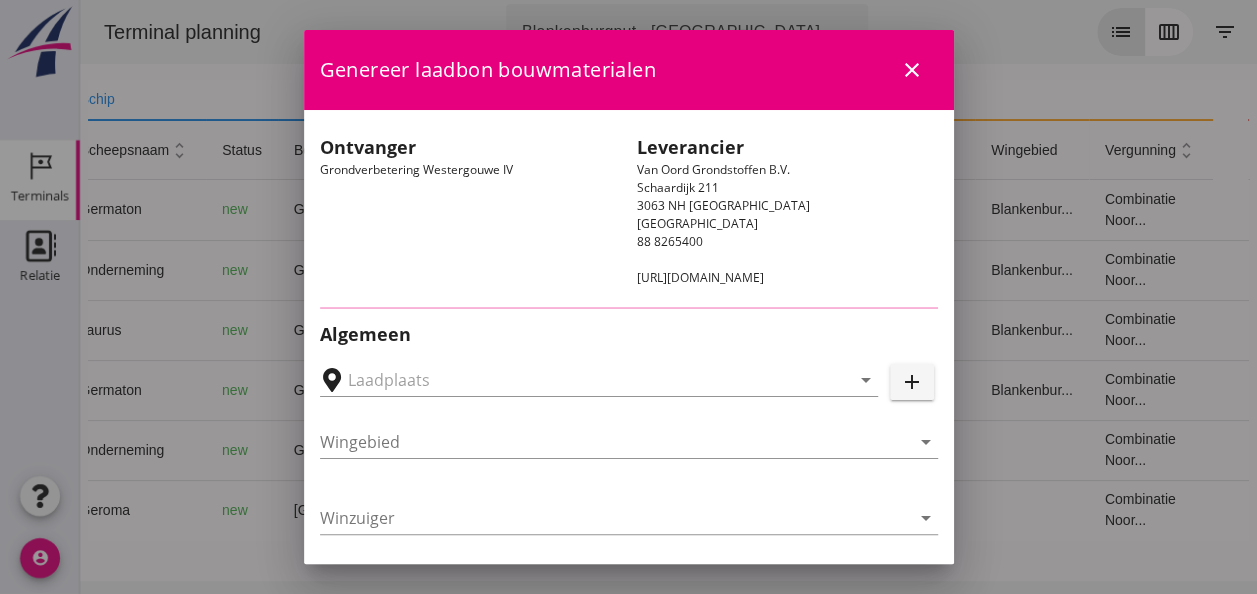 type on "Loswal Fa. J. Bos&Zonen, [GEOGRAPHIC_DATA]" 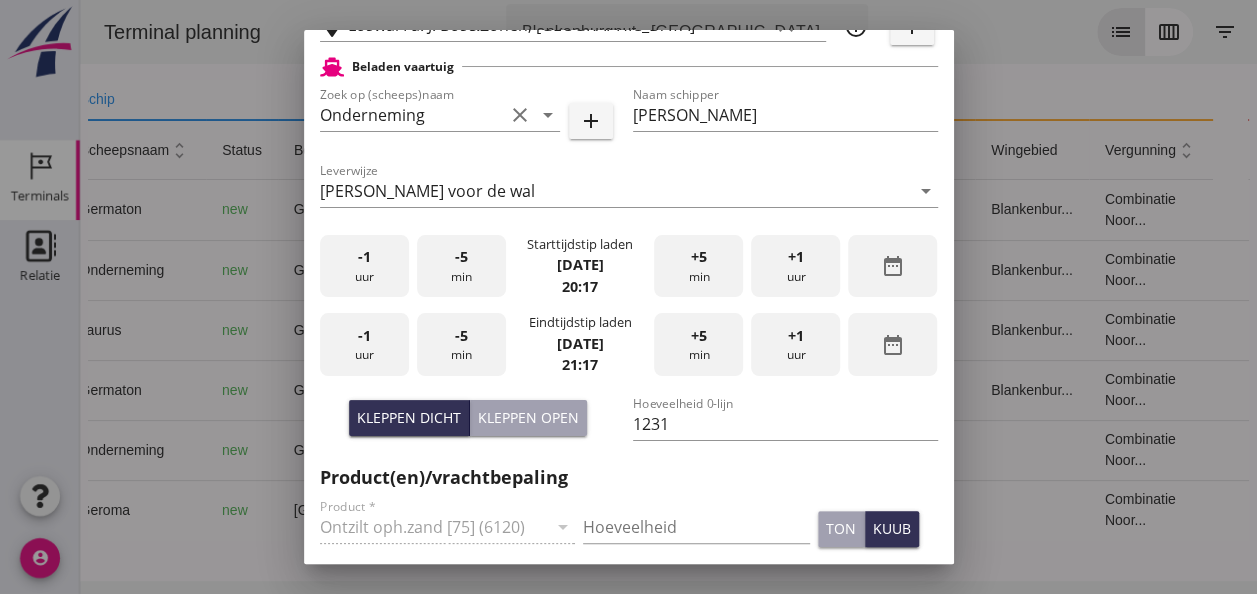 scroll, scrollTop: 500, scrollLeft: 0, axis: vertical 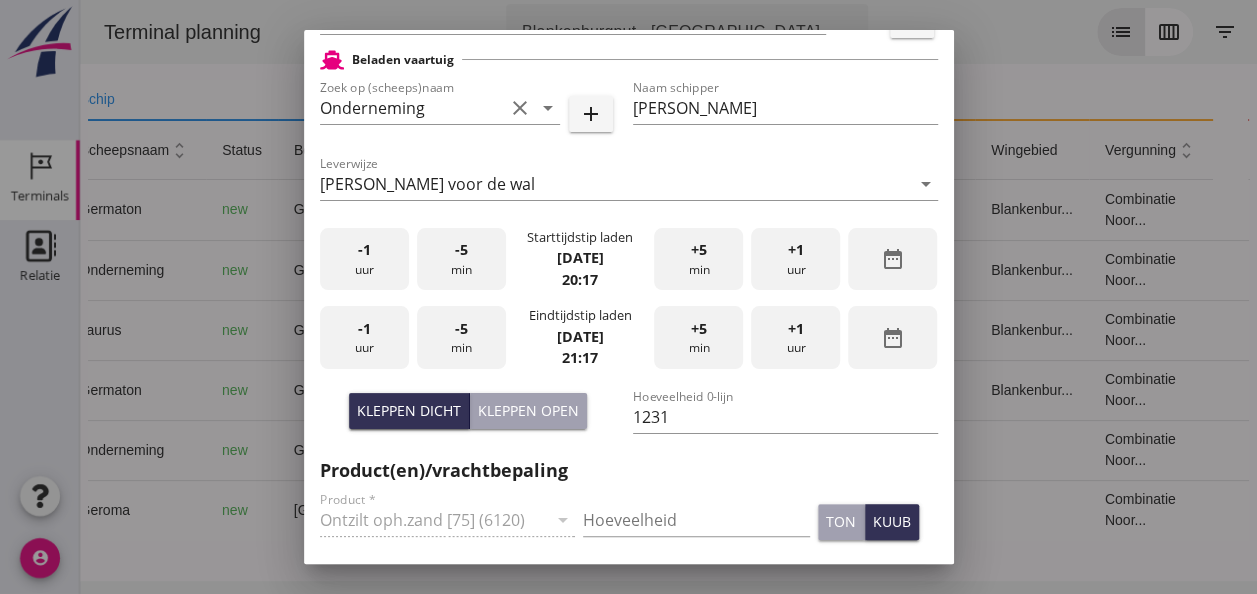click on "-1  uur" at bounding box center [364, 259] 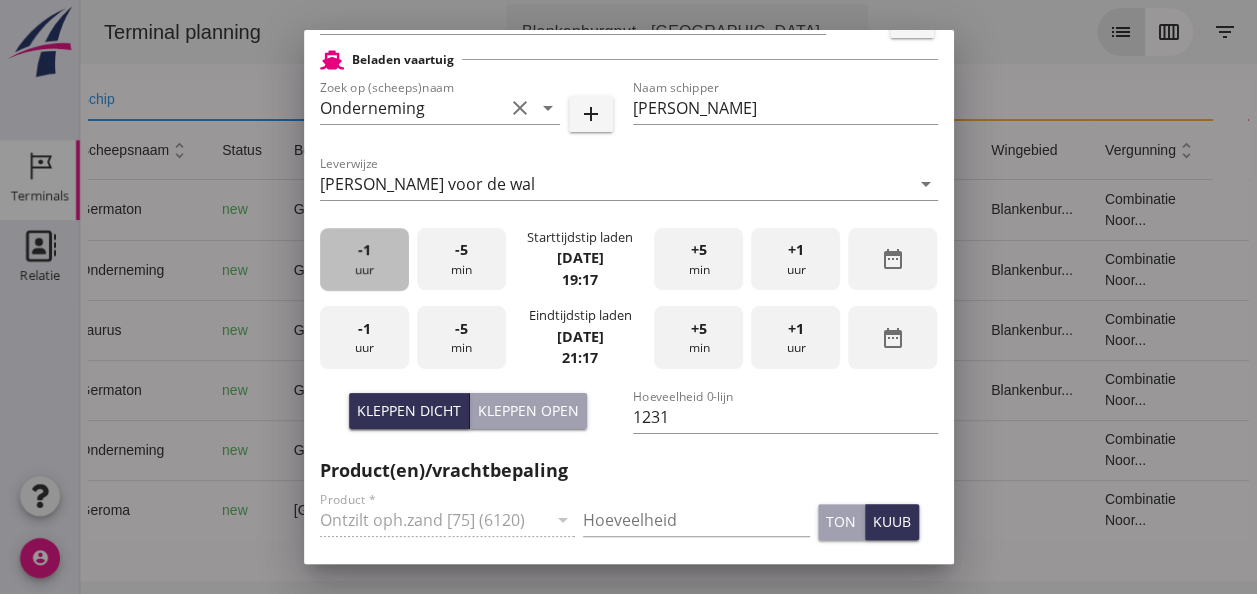 click on "-1  uur" at bounding box center [364, 259] 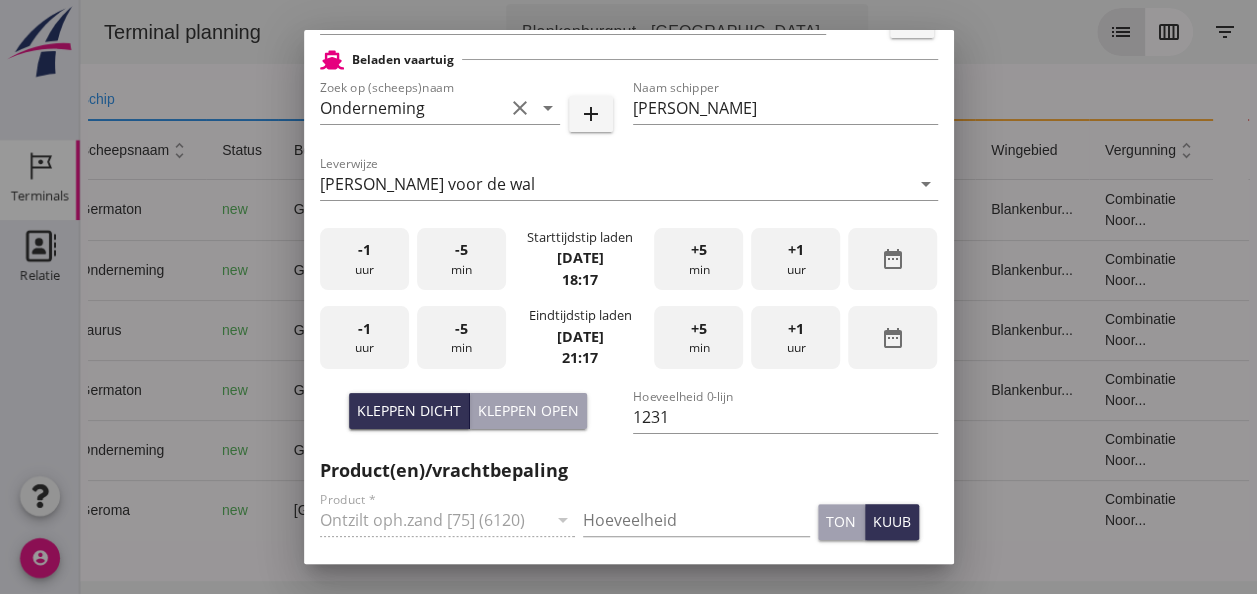 click on "+5  min" at bounding box center (698, 259) 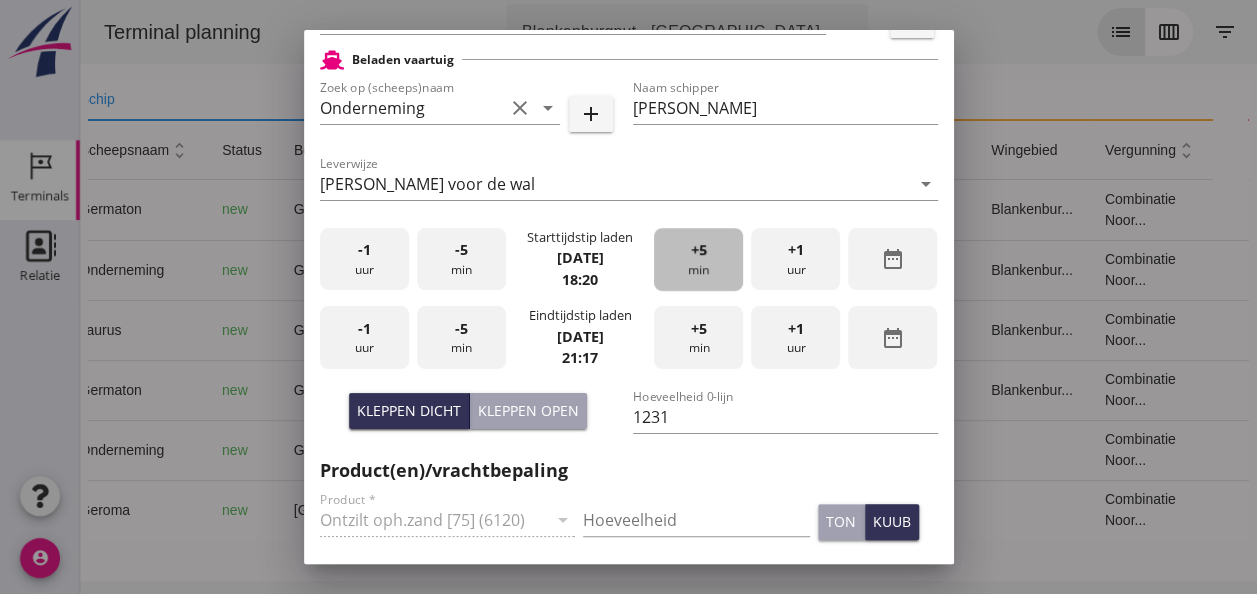 click on "+5  min" at bounding box center [698, 259] 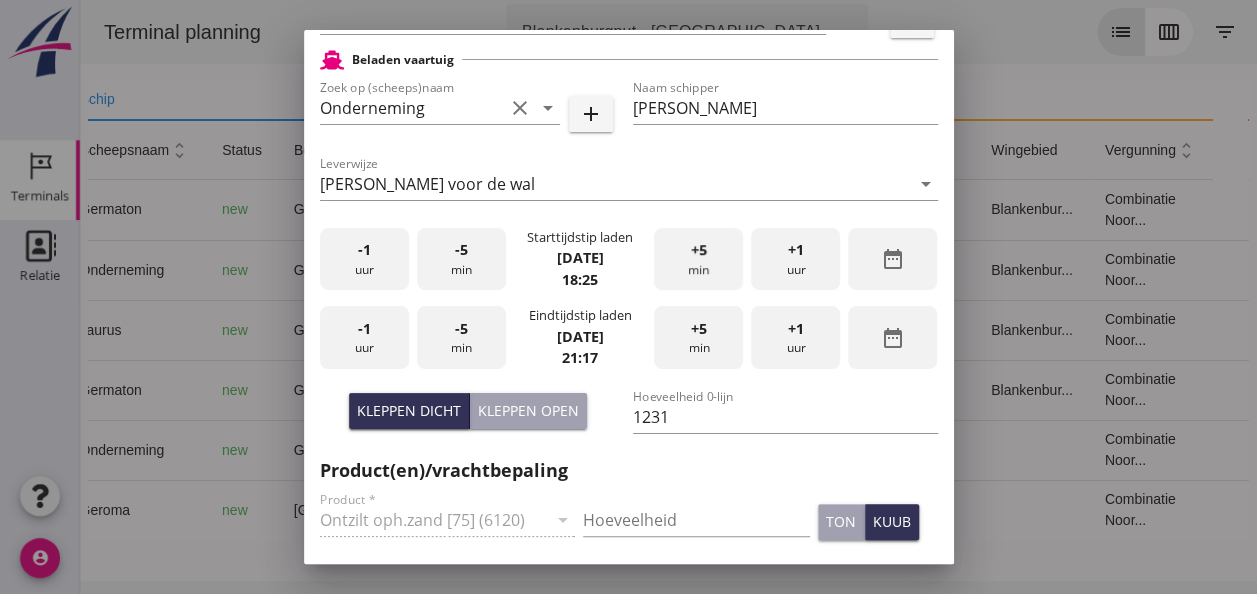 click on "+5  min" at bounding box center (698, 259) 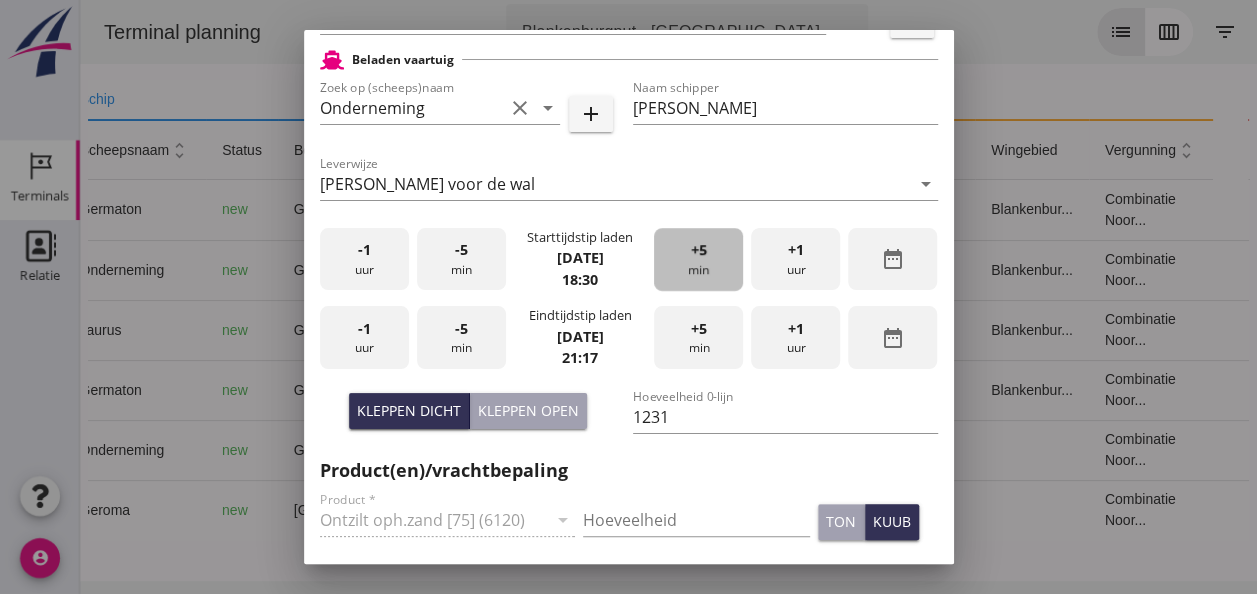 click on "+5  min" at bounding box center (698, 259) 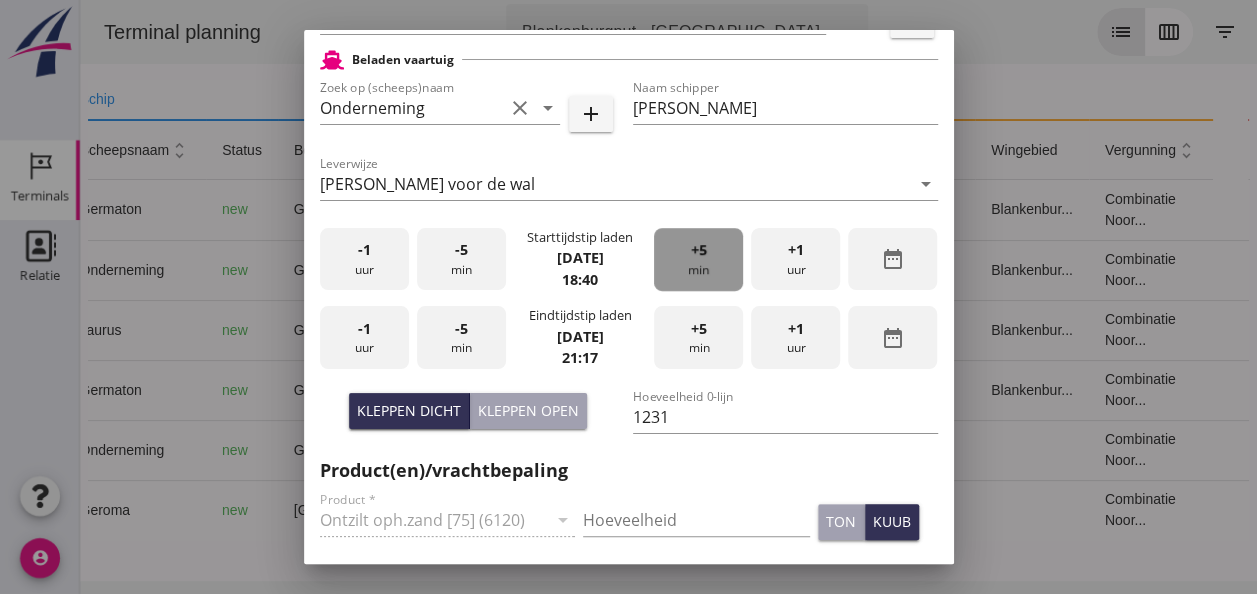 click on "+5  min" at bounding box center [698, 259] 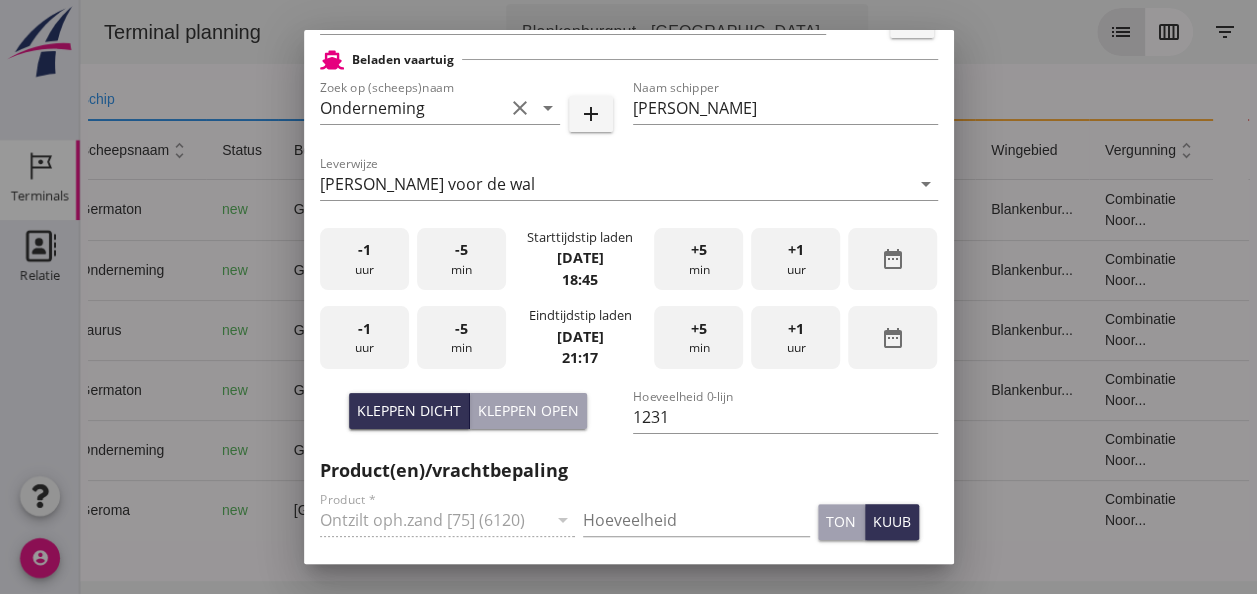 click on "-1  uur" at bounding box center (364, 259) 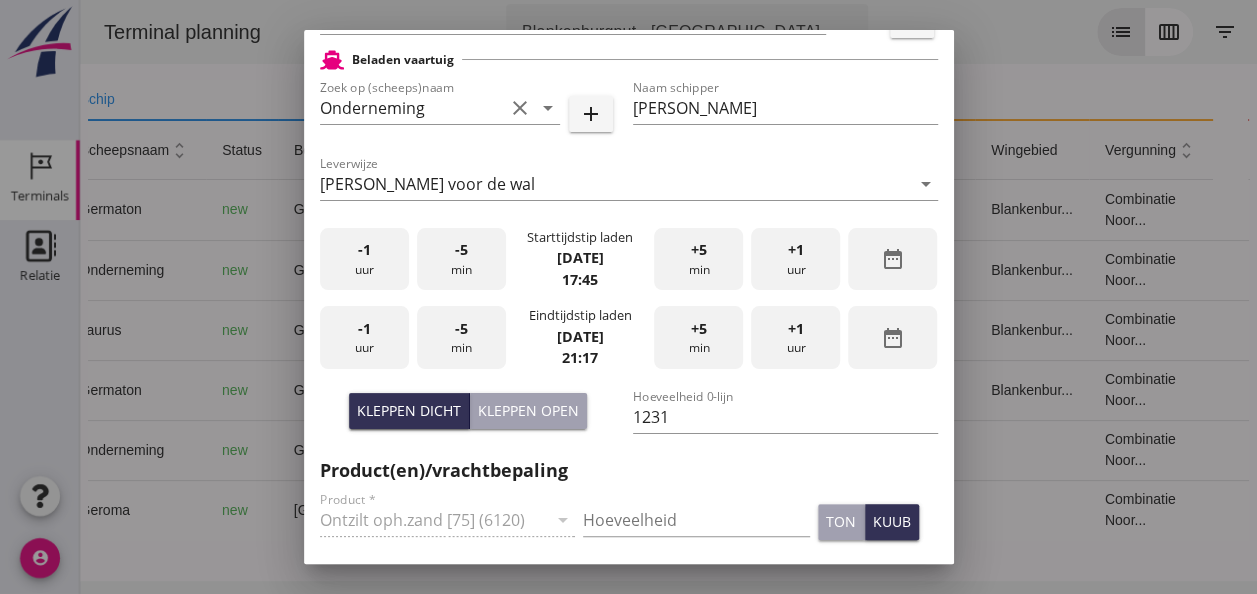 click on "-1  uur" at bounding box center [364, 337] 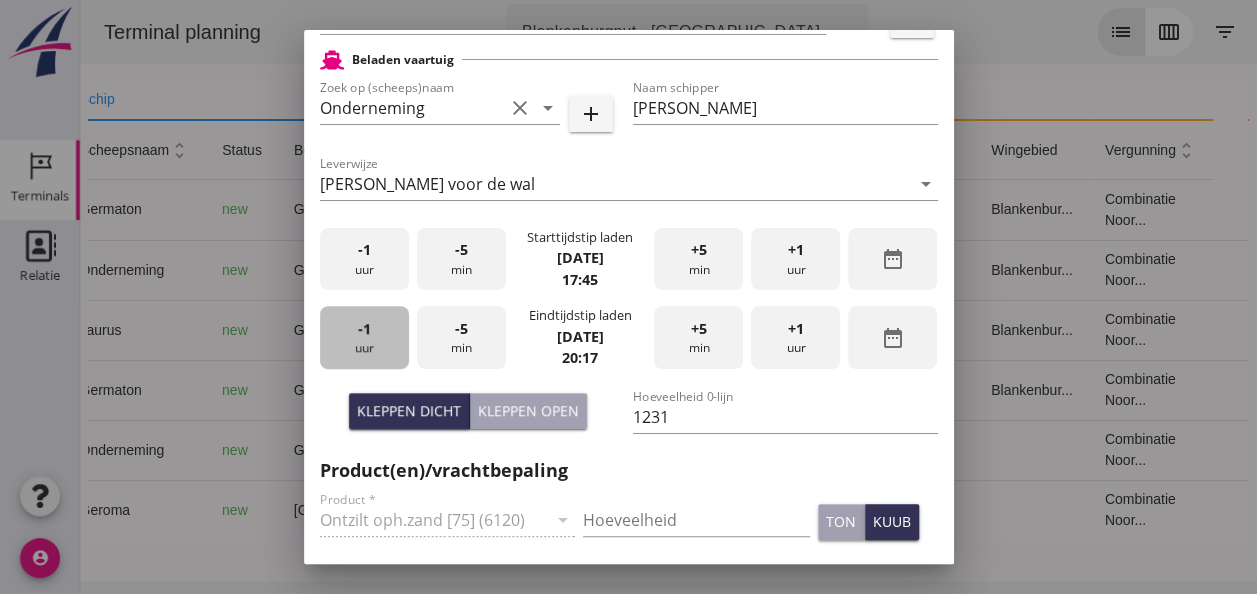 click on "-1  uur" at bounding box center [364, 337] 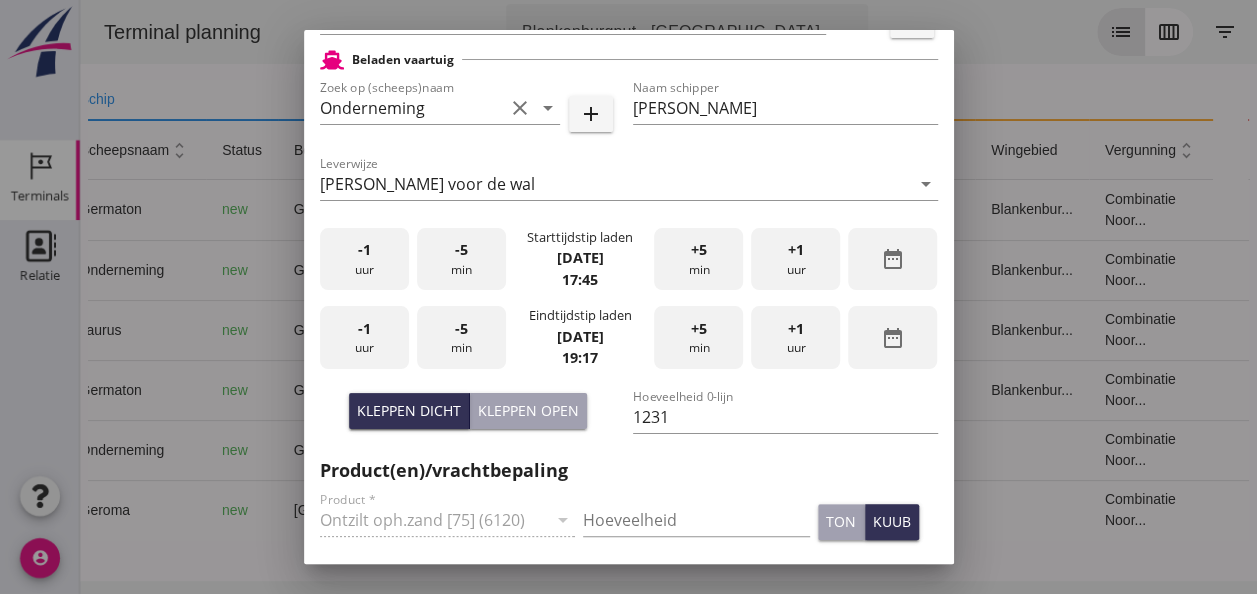 click on "-5" at bounding box center (461, 329) 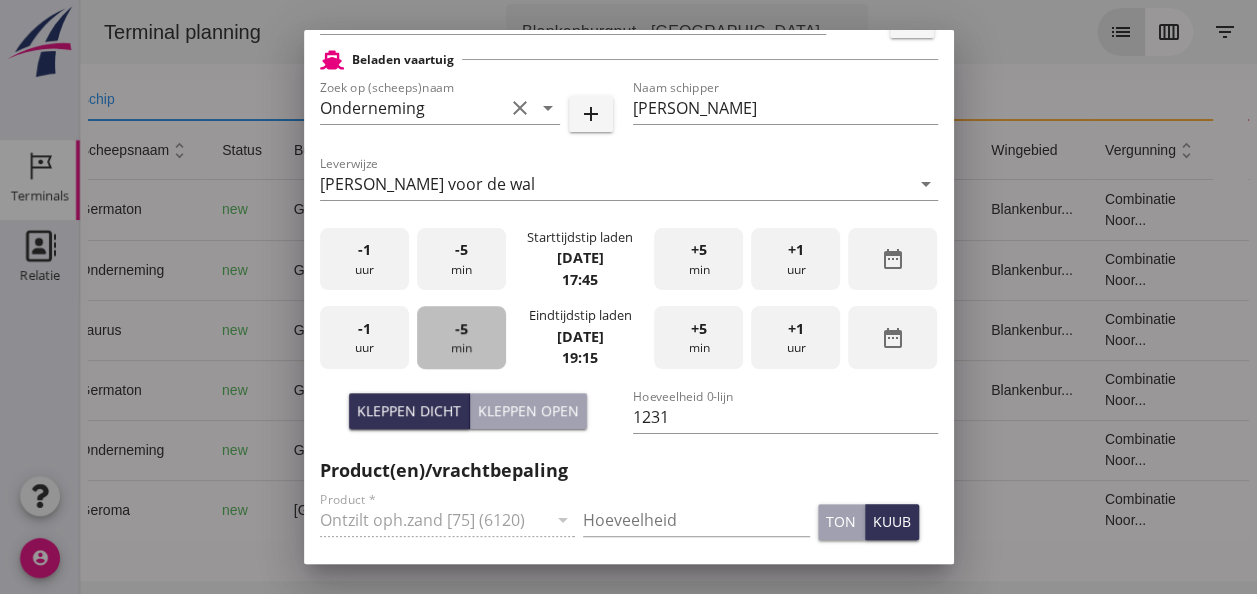 click on "-5" at bounding box center [461, 329] 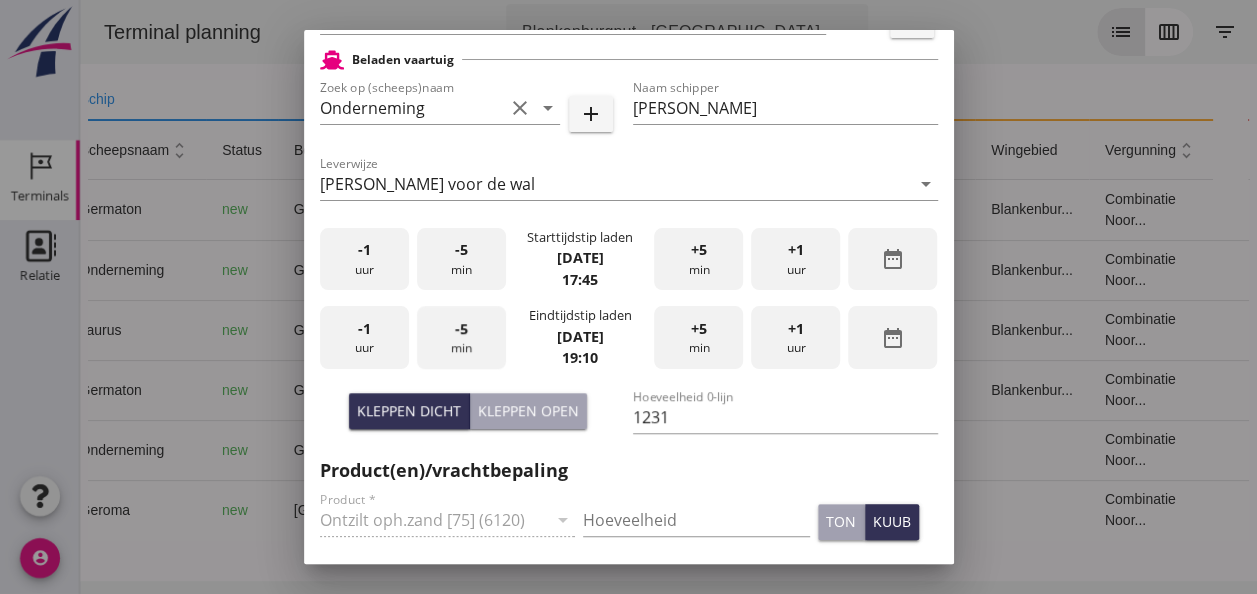 click on "-5" at bounding box center [461, 329] 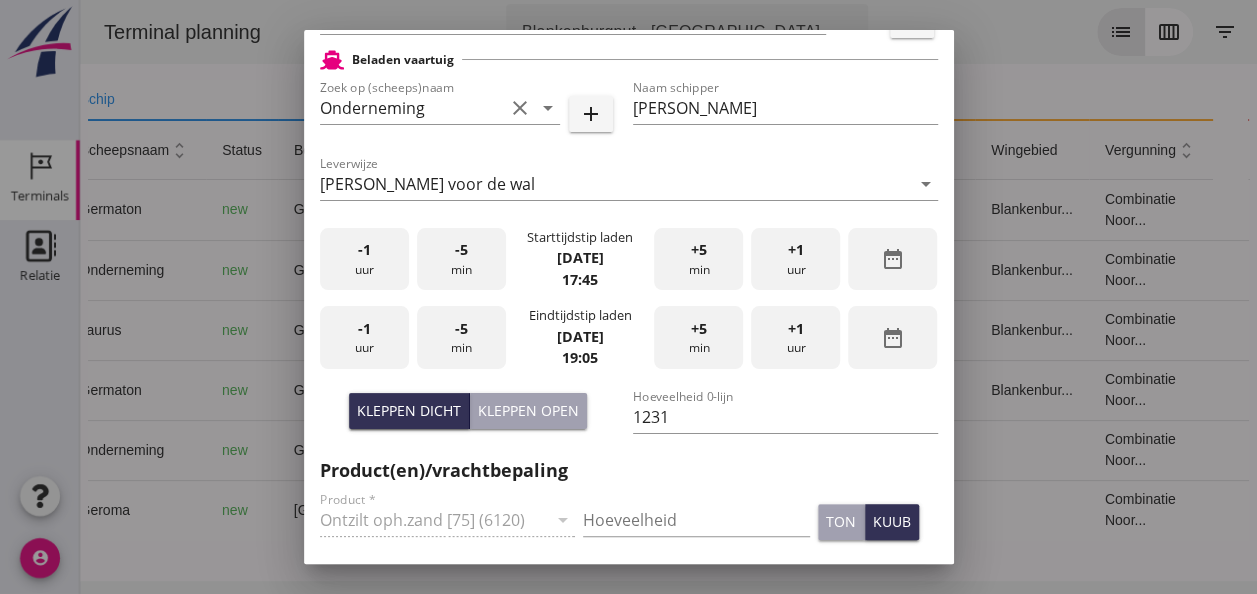 click on "-5" at bounding box center (461, 329) 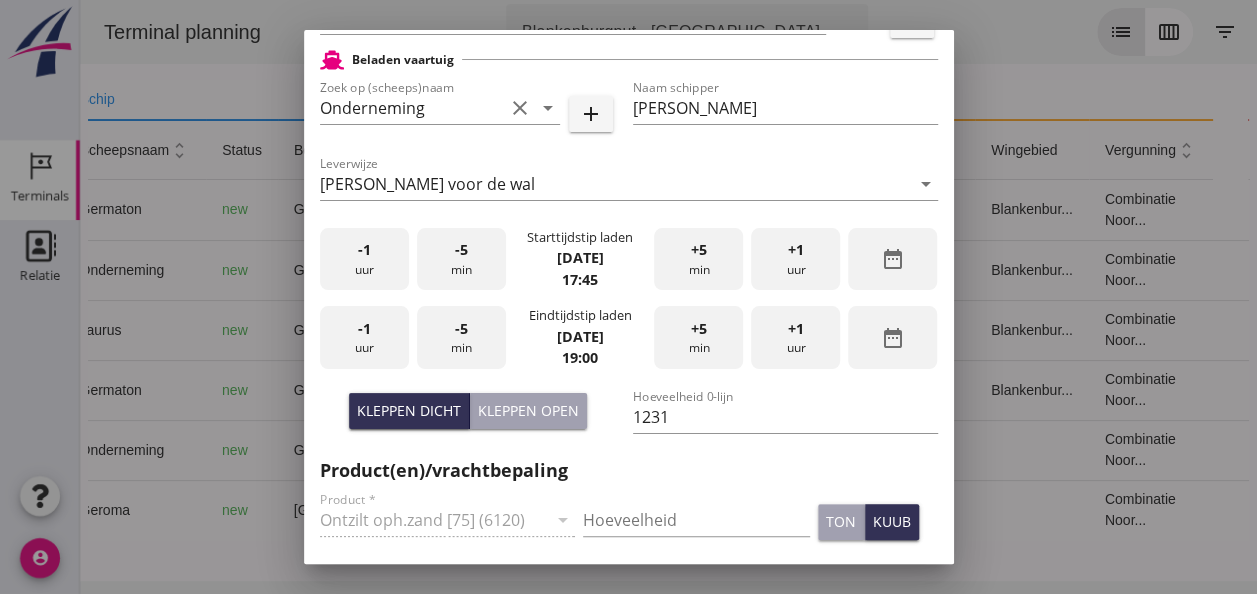click on "Kleppen open" at bounding box center [528, 410] 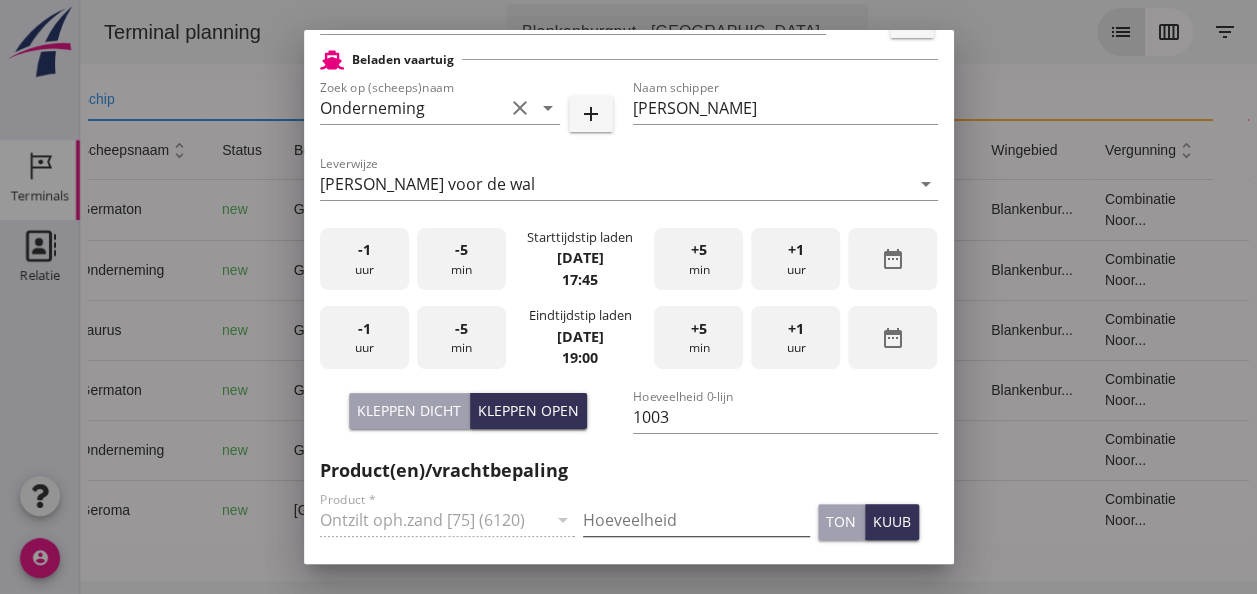click at bounding box center [696, 520] 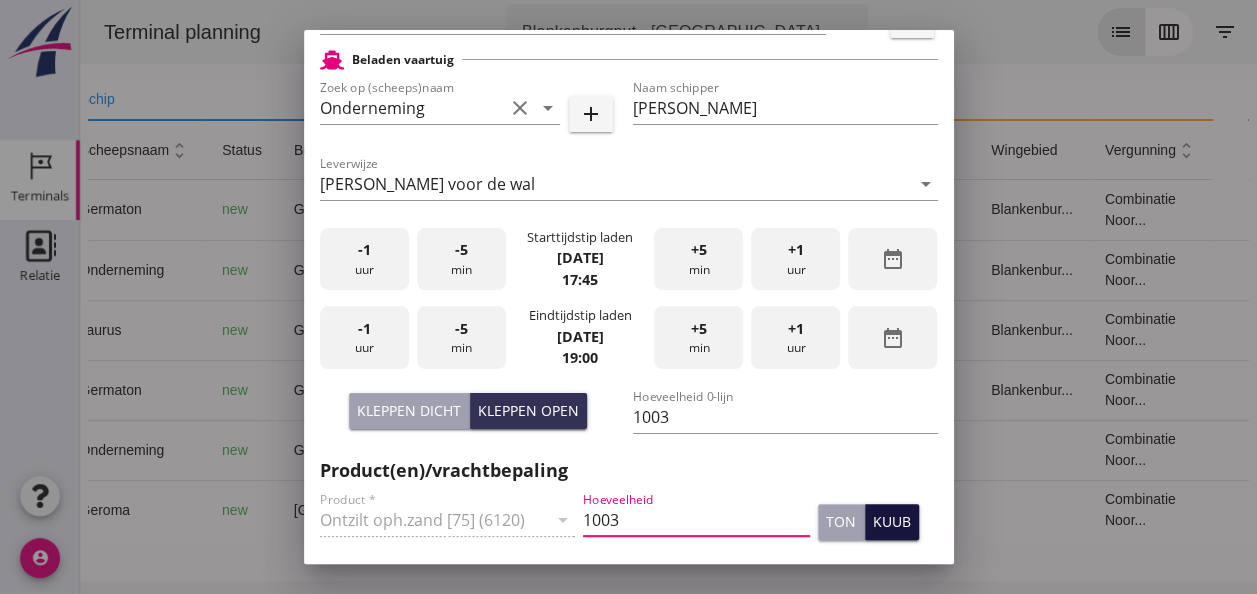 type on "1003" 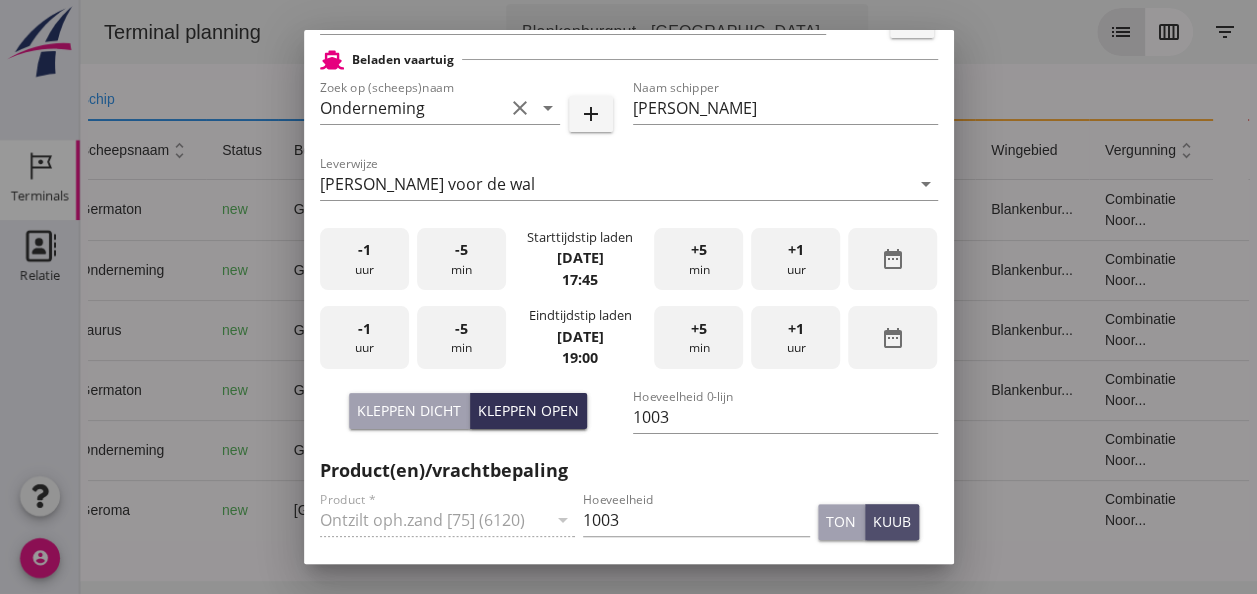 click on "kuub" at bounding box center [892, 521] 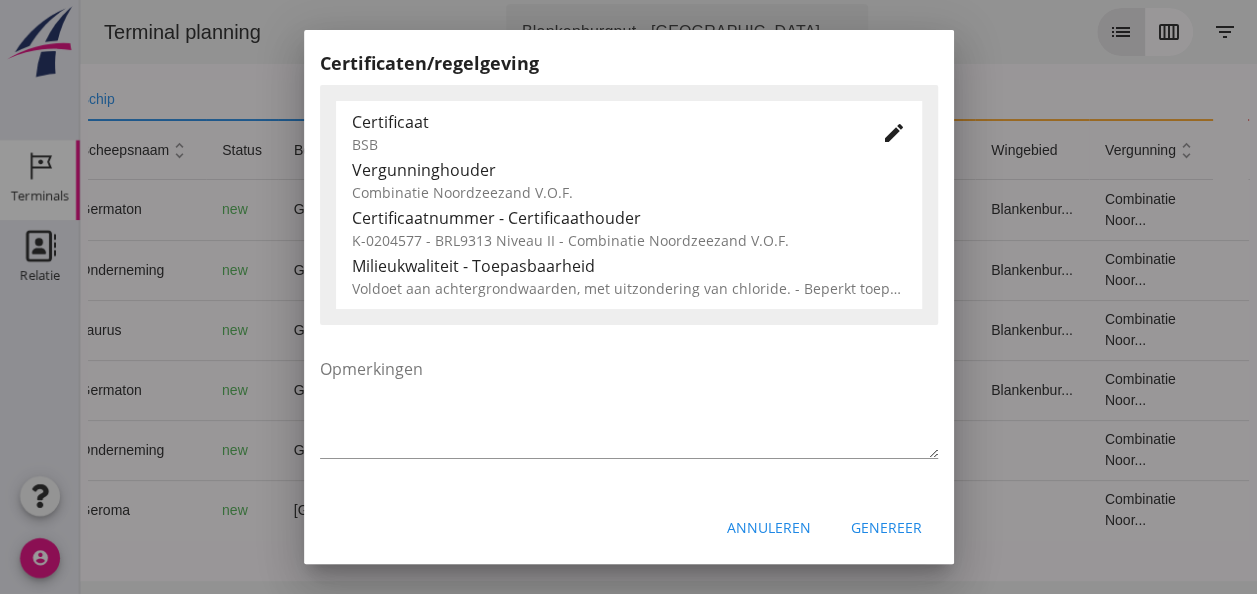 scroll, scrollTop: 1019, scrollLeft: 0, axis: vertical 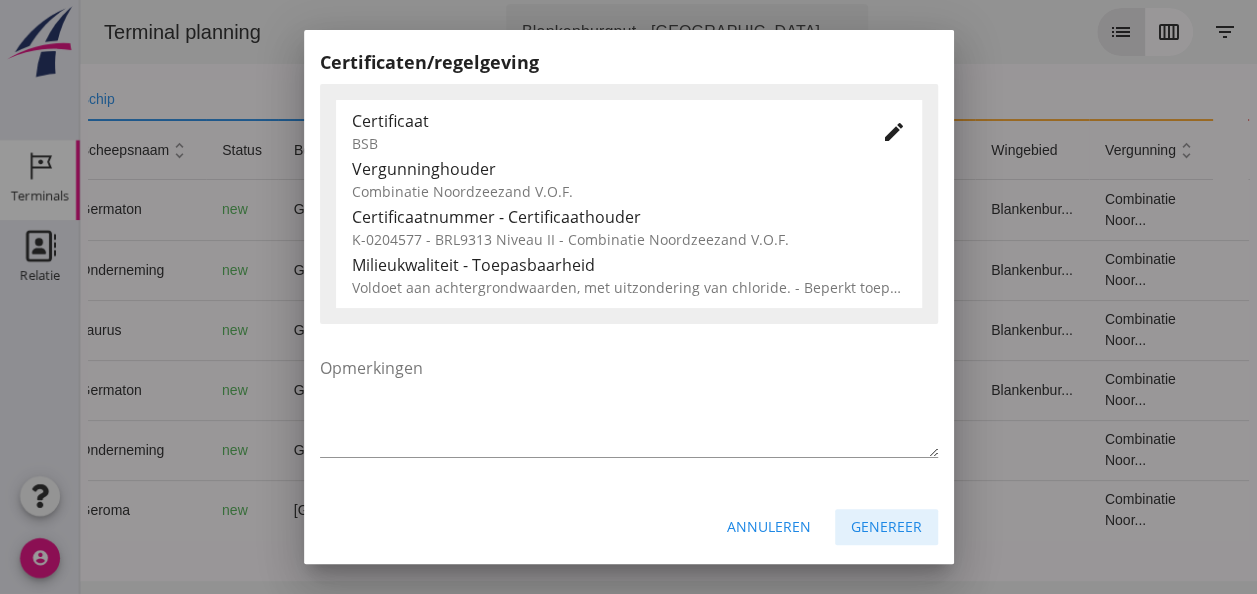 click on "Genereer" at bounding box center [886, 526] 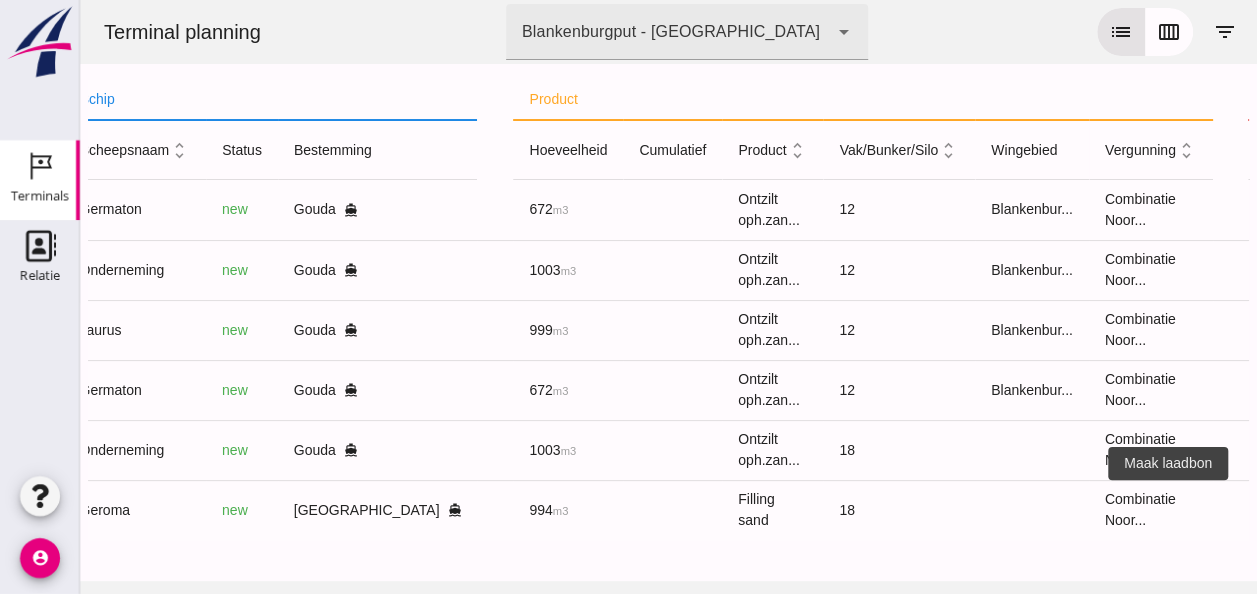 click on "receipt_long" at bounding box center [1284, 510] 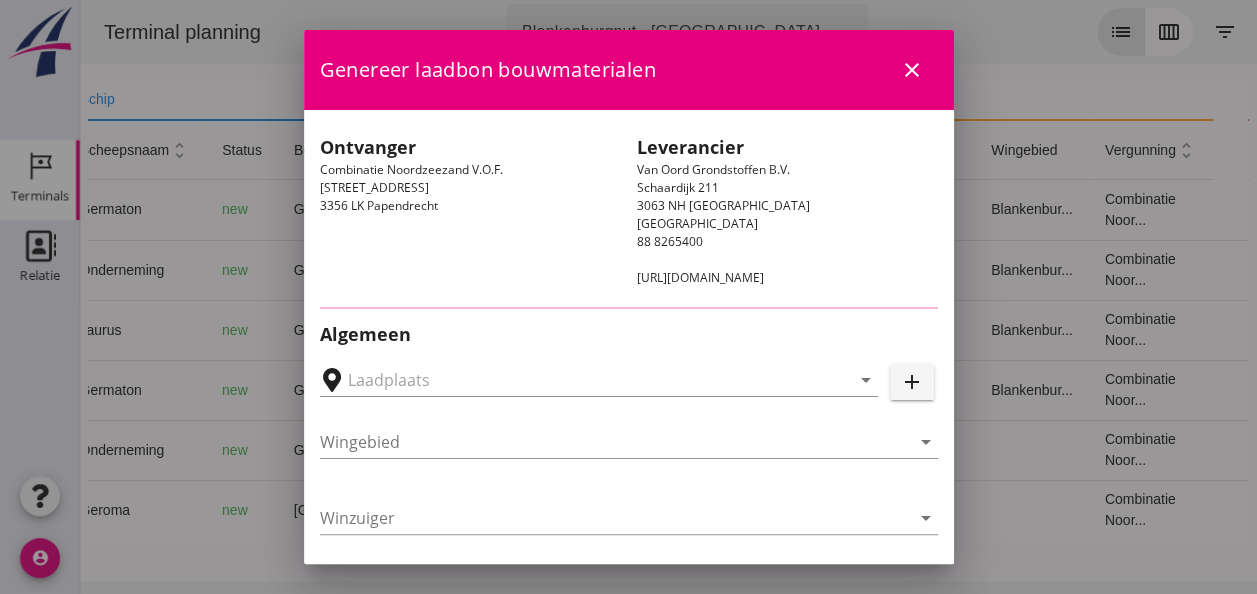 type on "[GEOGRAPHIC_DATA], [GEOGRAPHIC_DATA], [GEOGRAPHIC_DATA]" 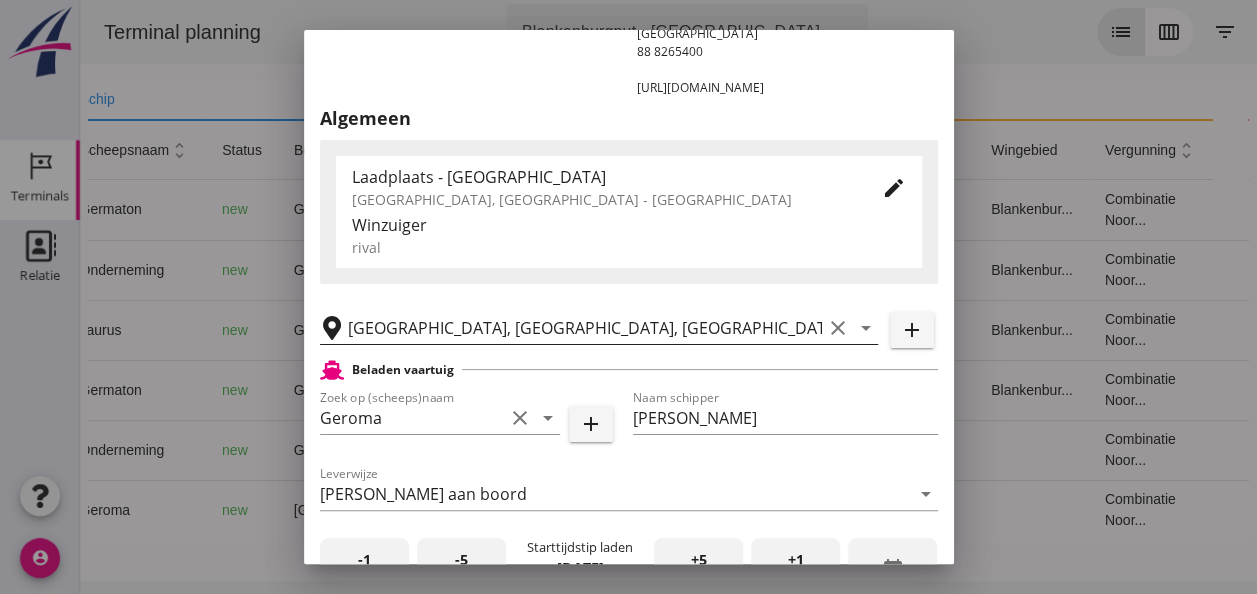 scroll, scrollTop: 400, scrollLeft: 0, axis: vertical 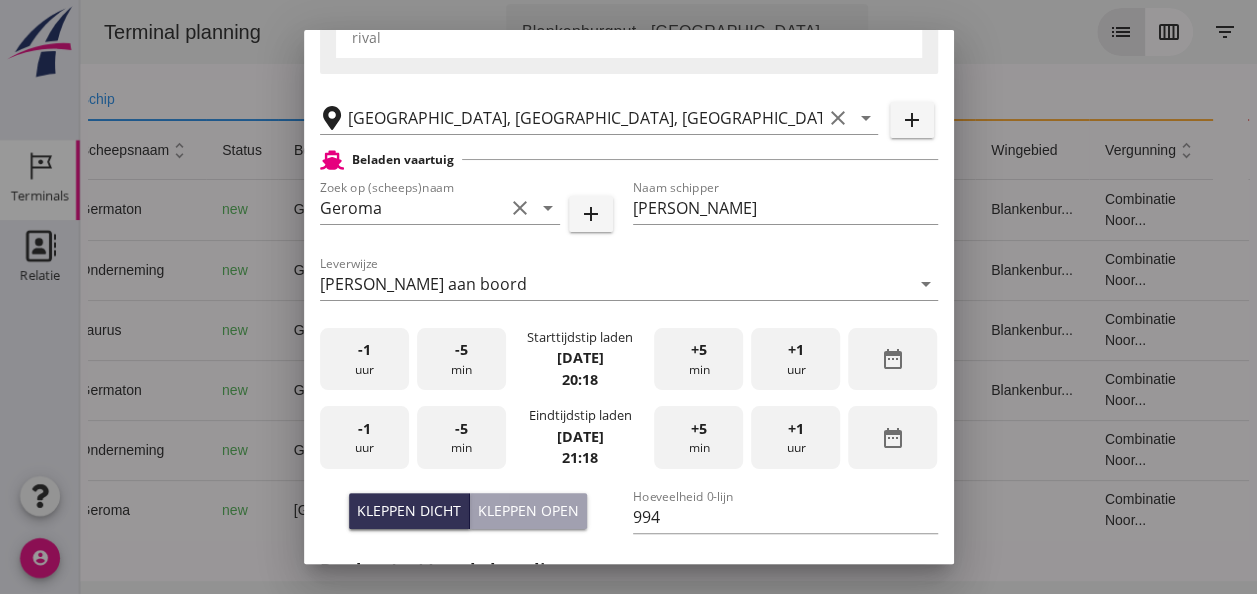 click on "-1  uur" at bounding box center (364, 359) 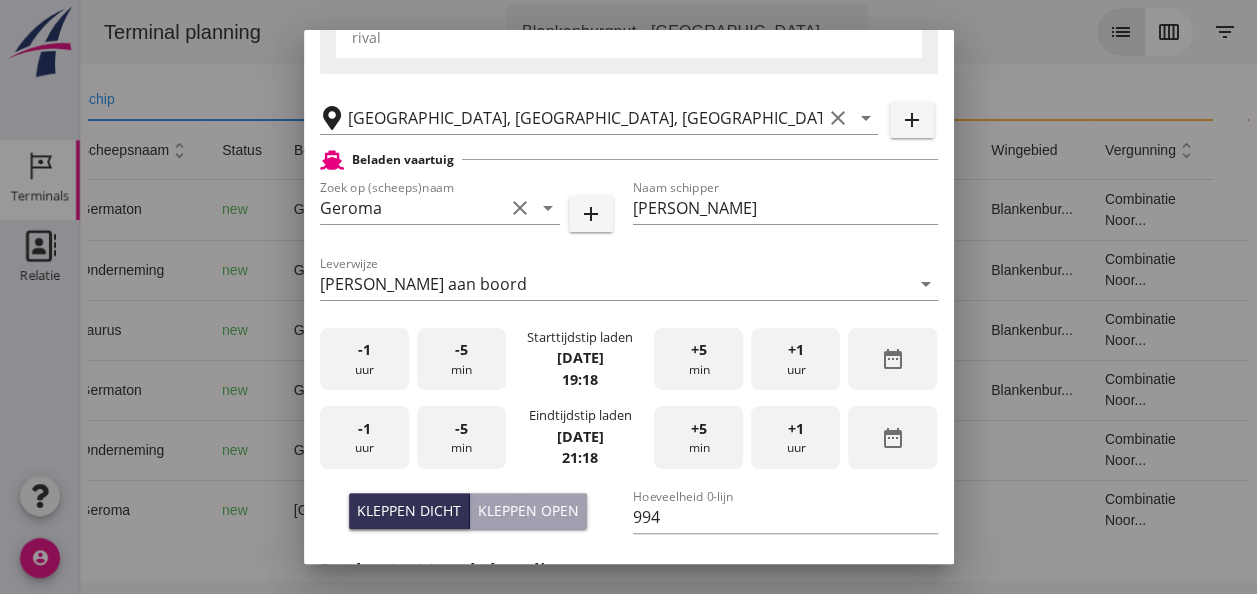 click on "-5  min" at bounding box center (461, 359) 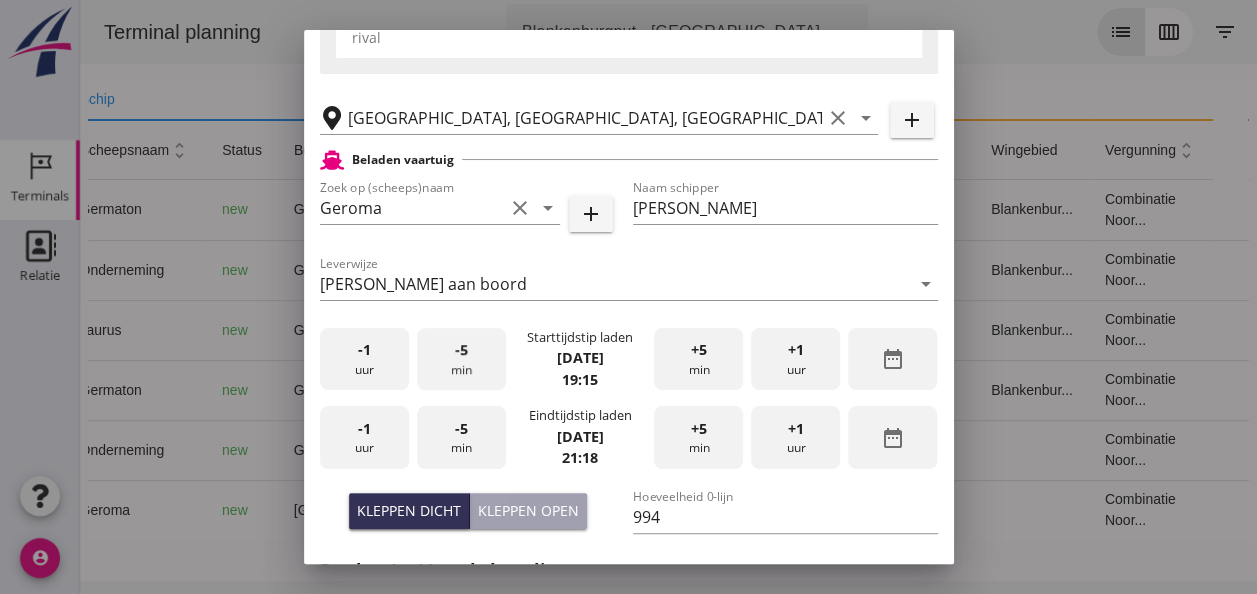 click on "-5  min" at bounding box center (461, 359) 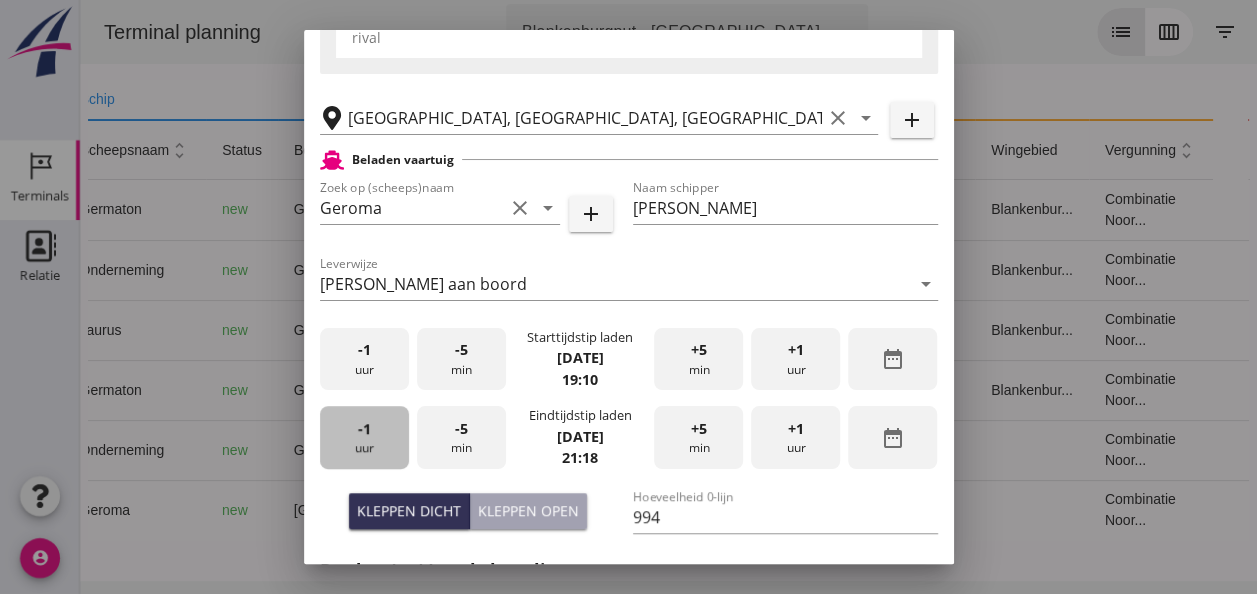 click on "-1  uur" at bounding box center (364, 437) 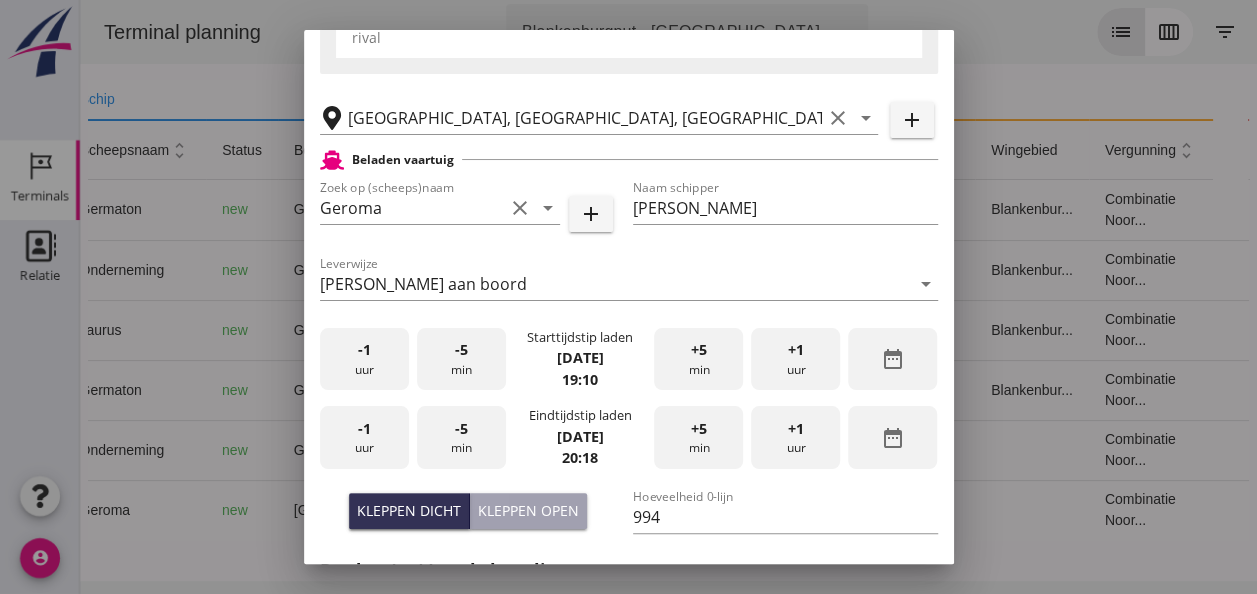 click on "-5" at bounding box center [461, 429] 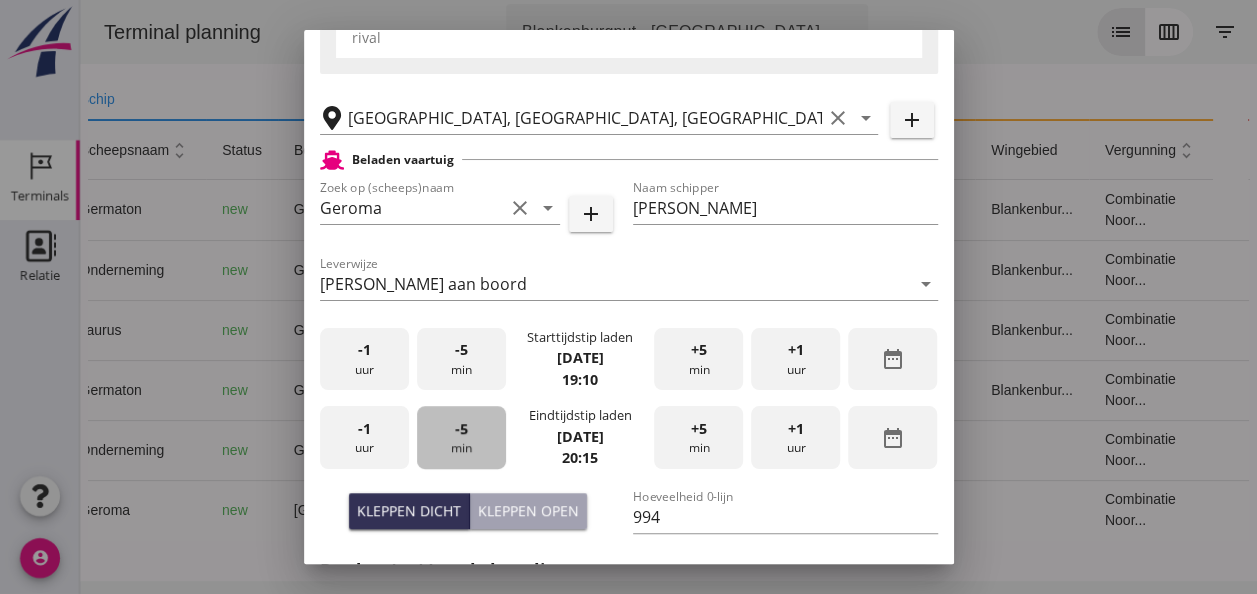 click on "-5" at bounding box center (461, 429) 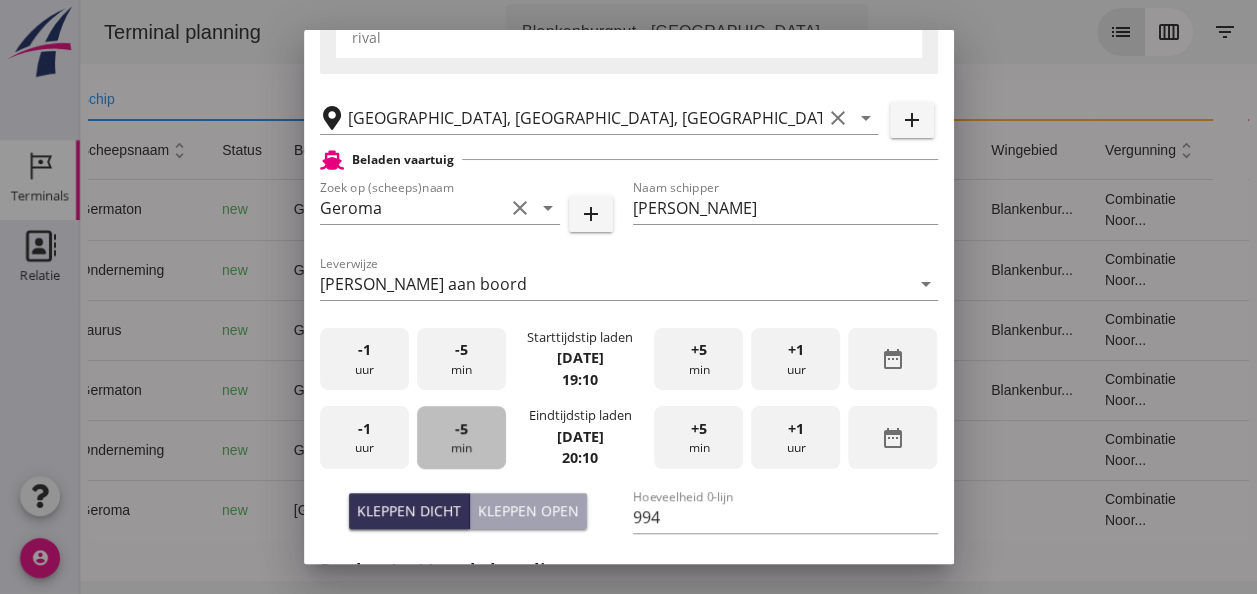 click on "-5" at bounding box center (461, 429) 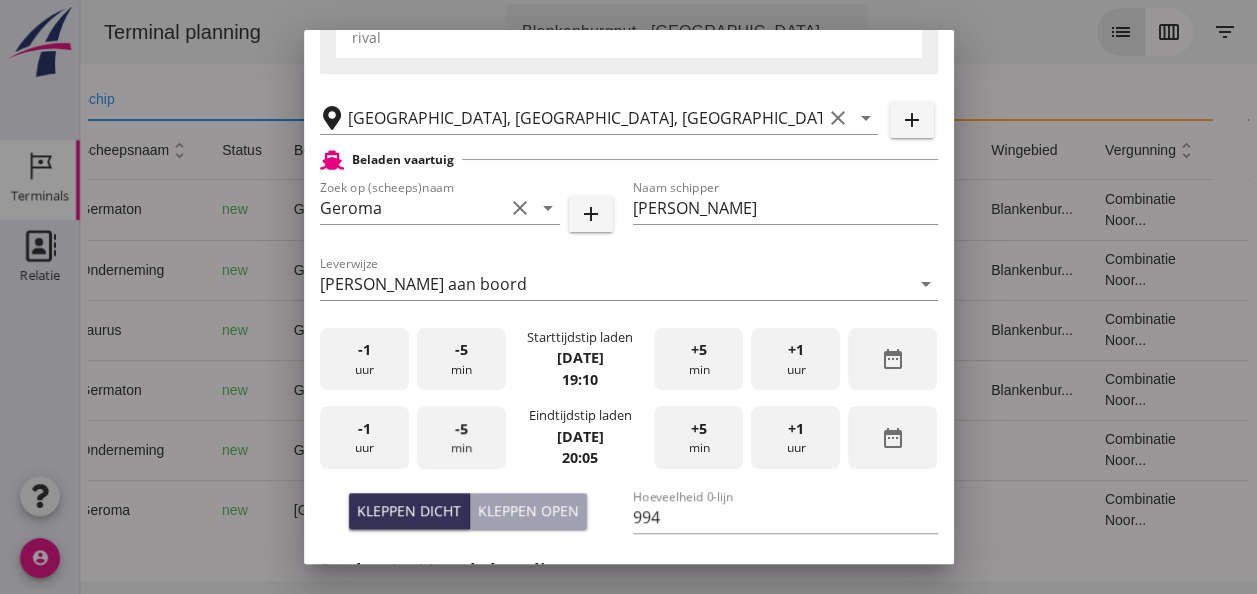 click on "-5" at bounding box center (461, 429) 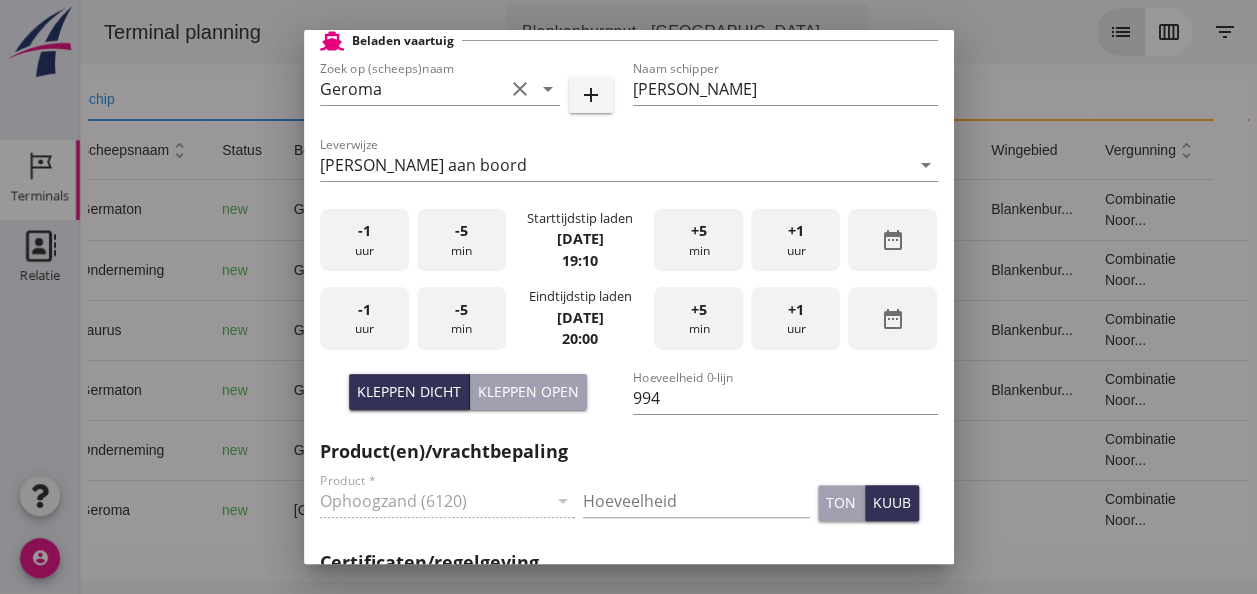 scroll, scrollTop: 700, scrollLeft: 0, axis: vertical 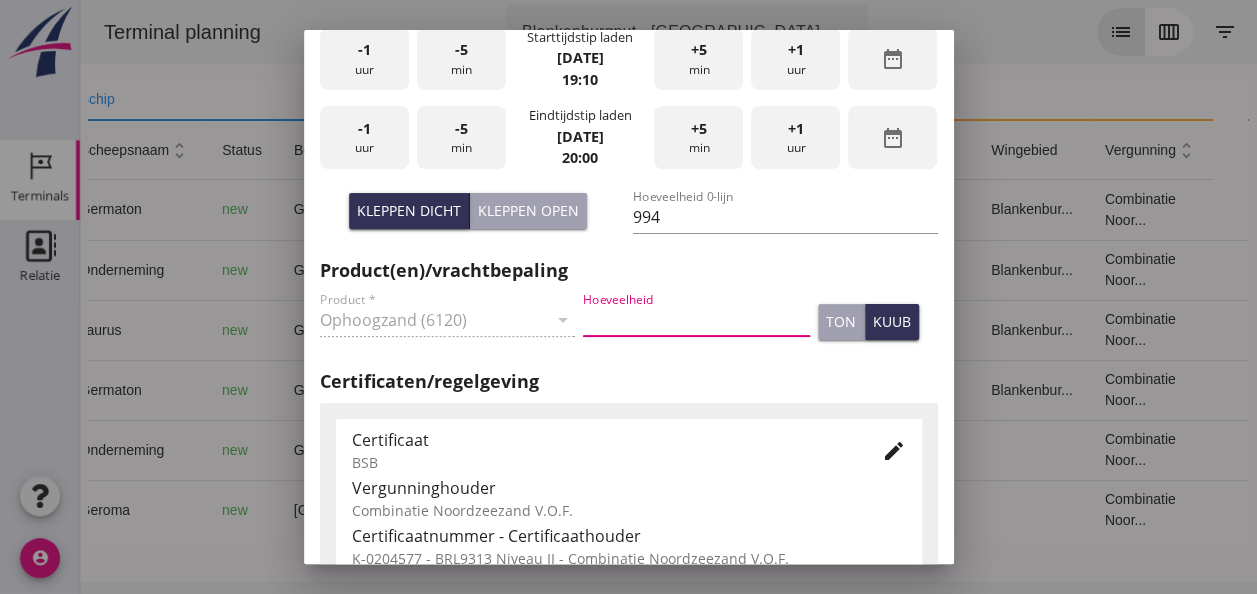 click at bounding box center [696, 320] 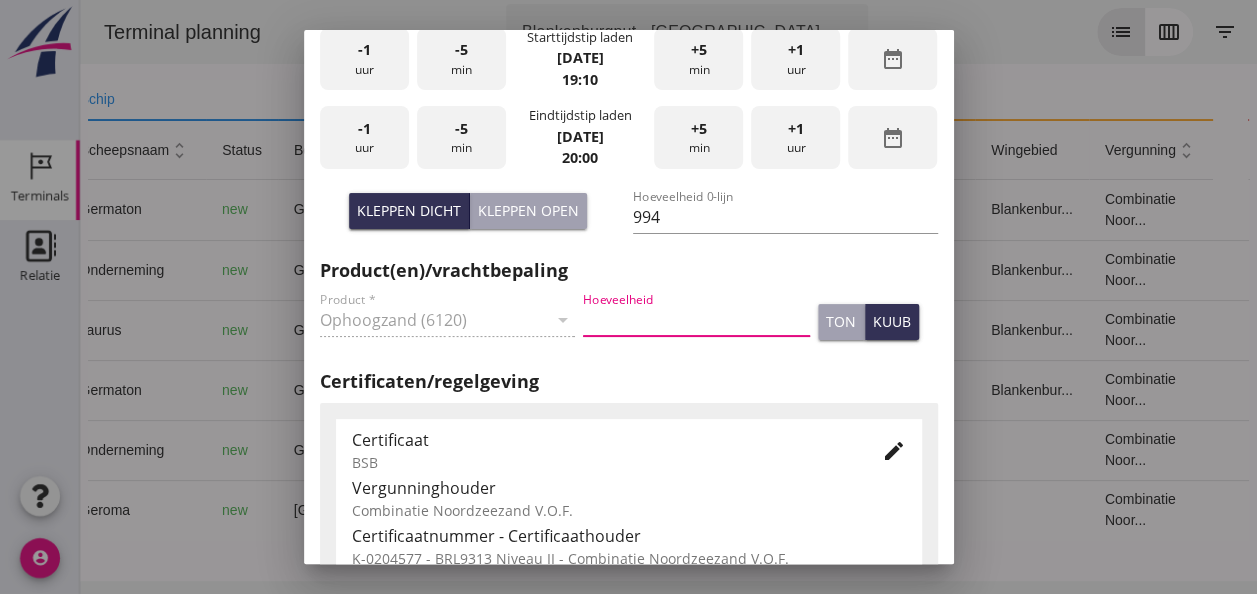click on "Kleppen open" at bounding box center (528, 210) 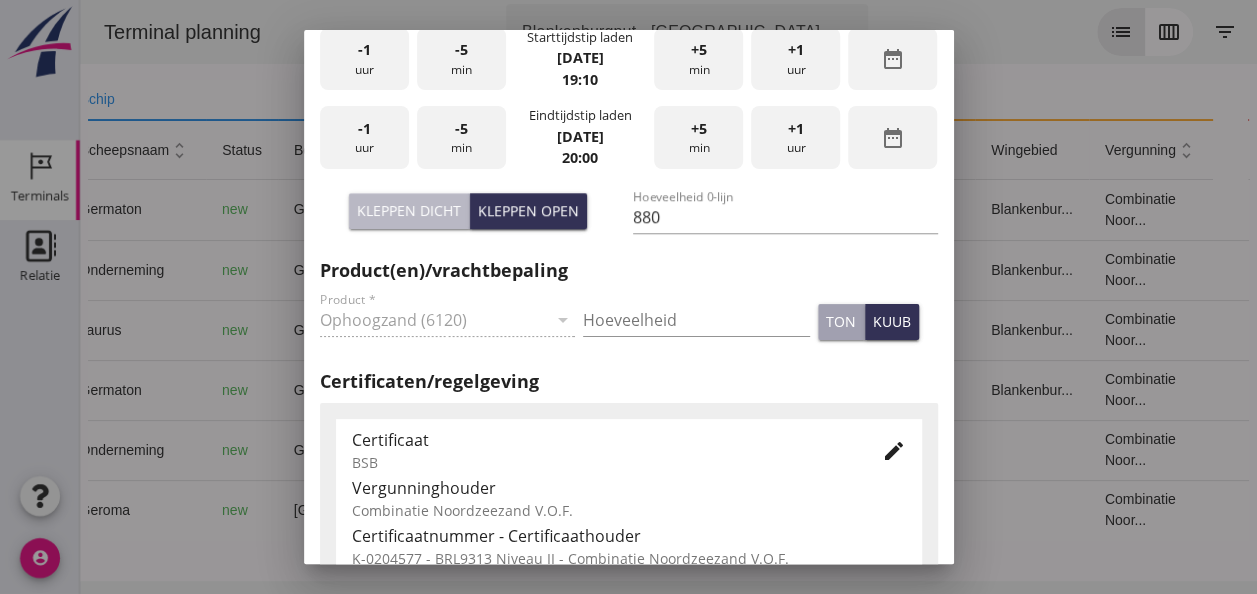 click on "Kleppen dicht" at bounding box center (409, 210) 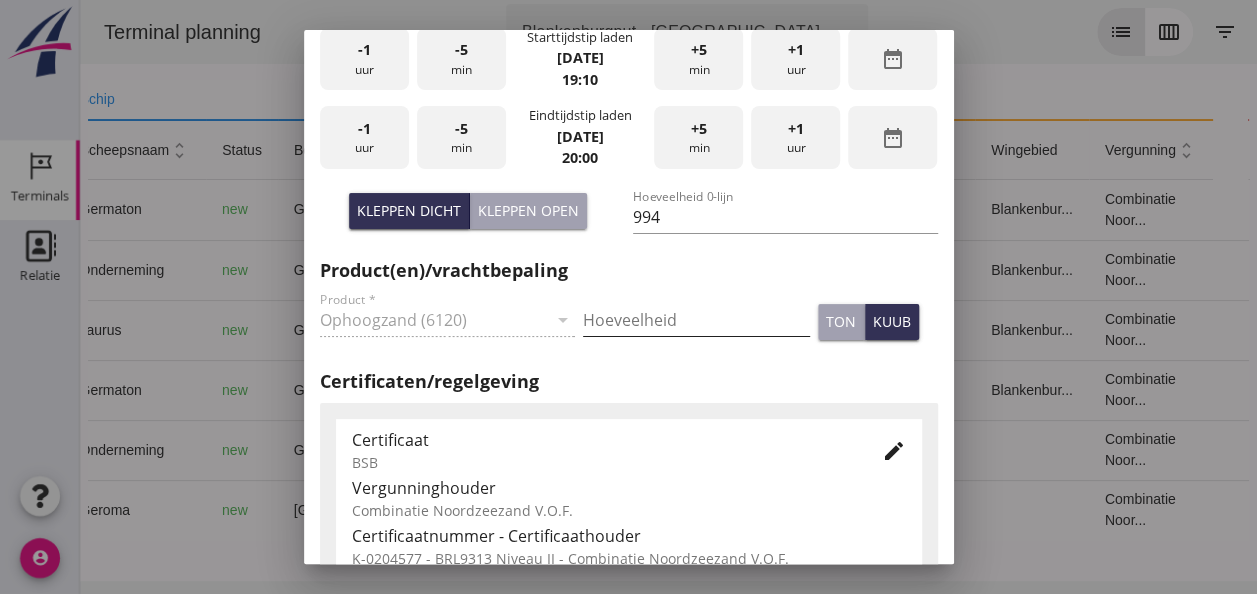 click at bounding box center [696, 320] 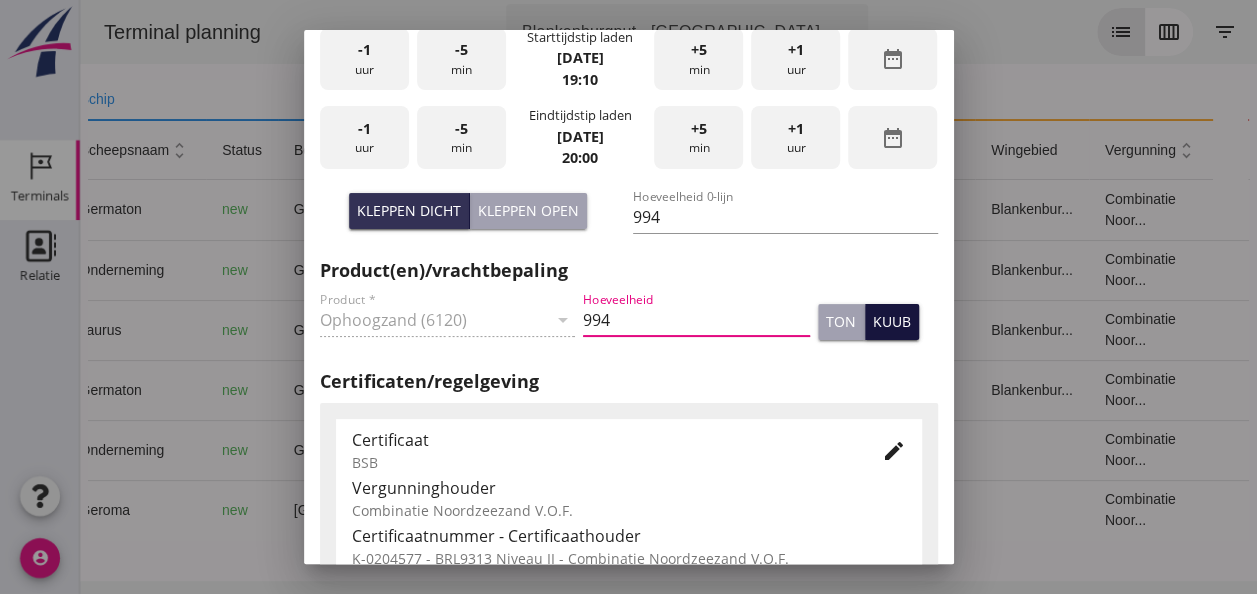 type on "994" 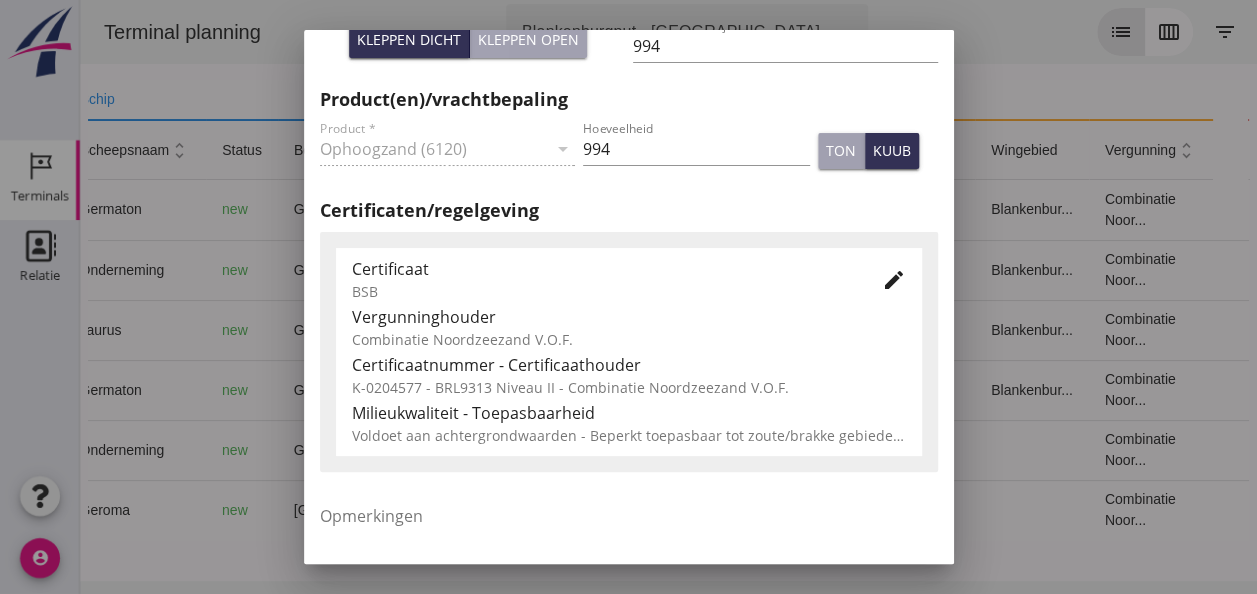 scroll, scrollTop: 1019, scrollLeft: 0, axis: vertical 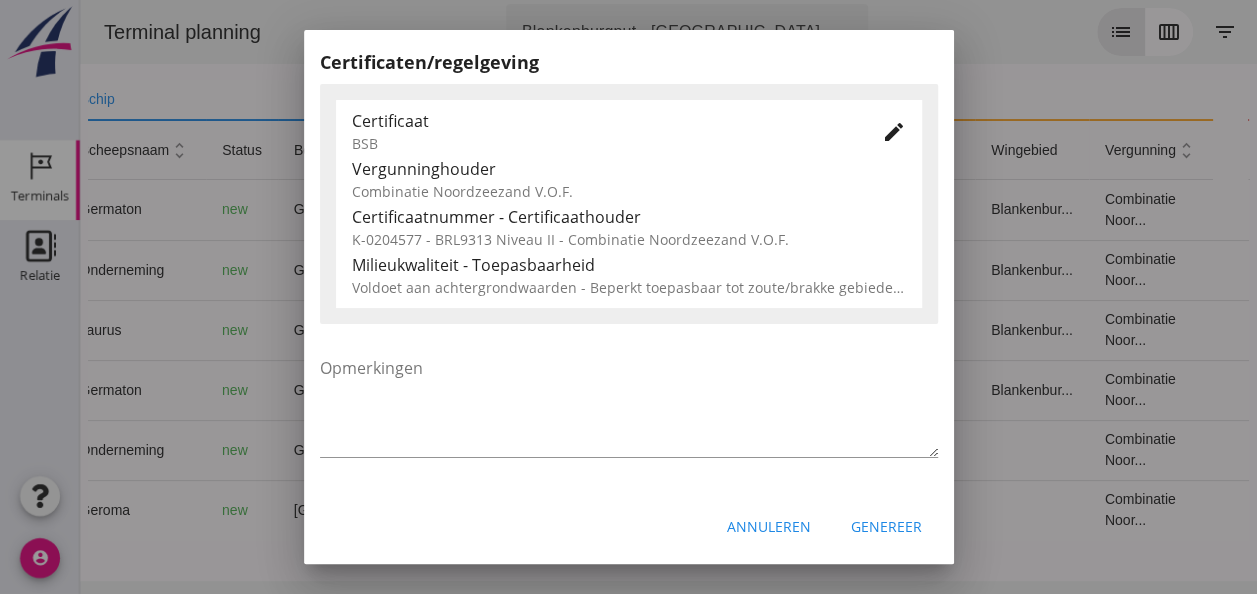click on "Genereer" at bounding box center [886, 526] 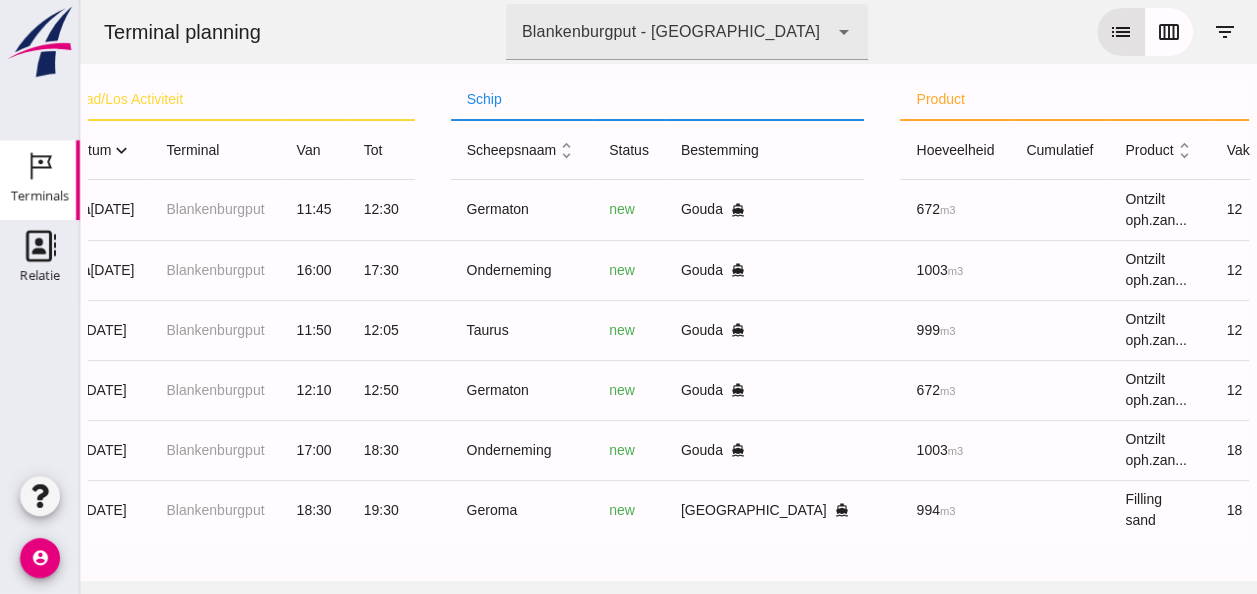 scroll, scrollTop: 0, scrollLeft: 0, axis: both 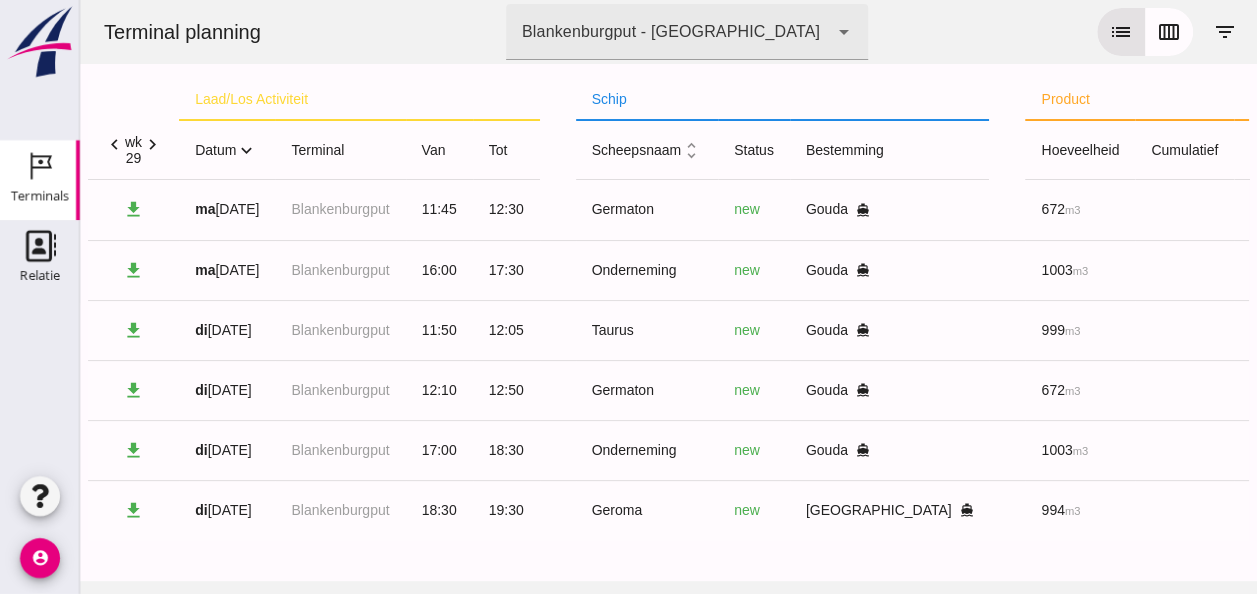 click on "expand_more" 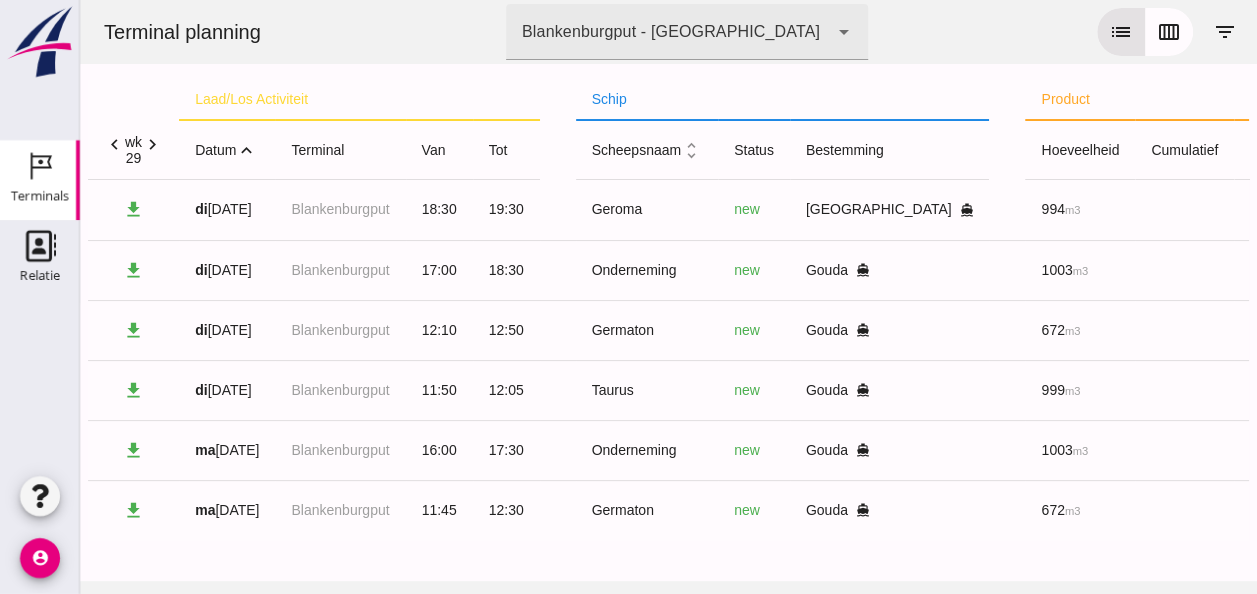 click on "expand_less" 